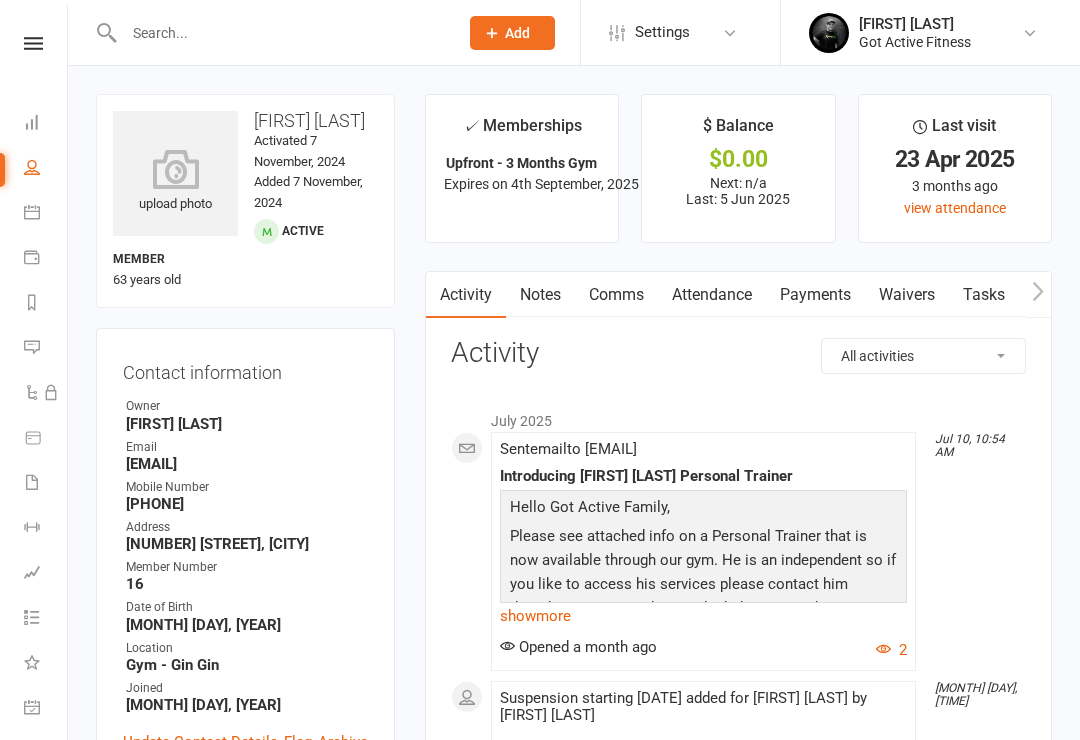 scroll, scrollTop: 1296, scrollLeft: 0, axis: vertical 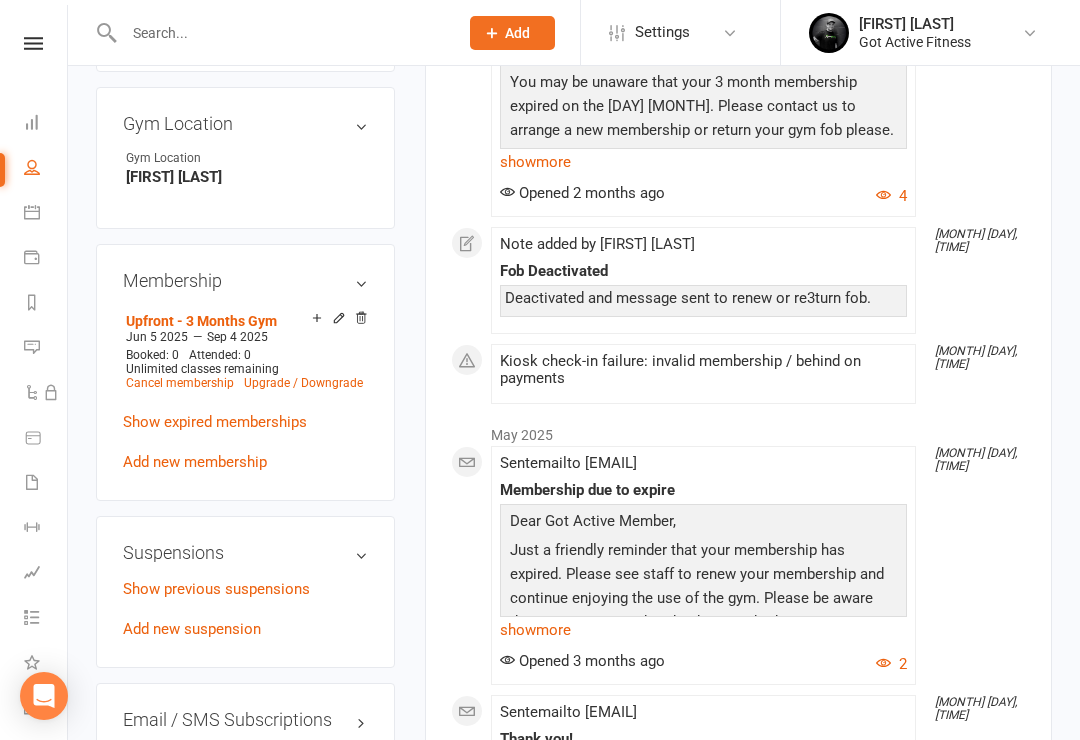 click on "Upfront - 3 Months Gym" at bounding box center (201, 321) 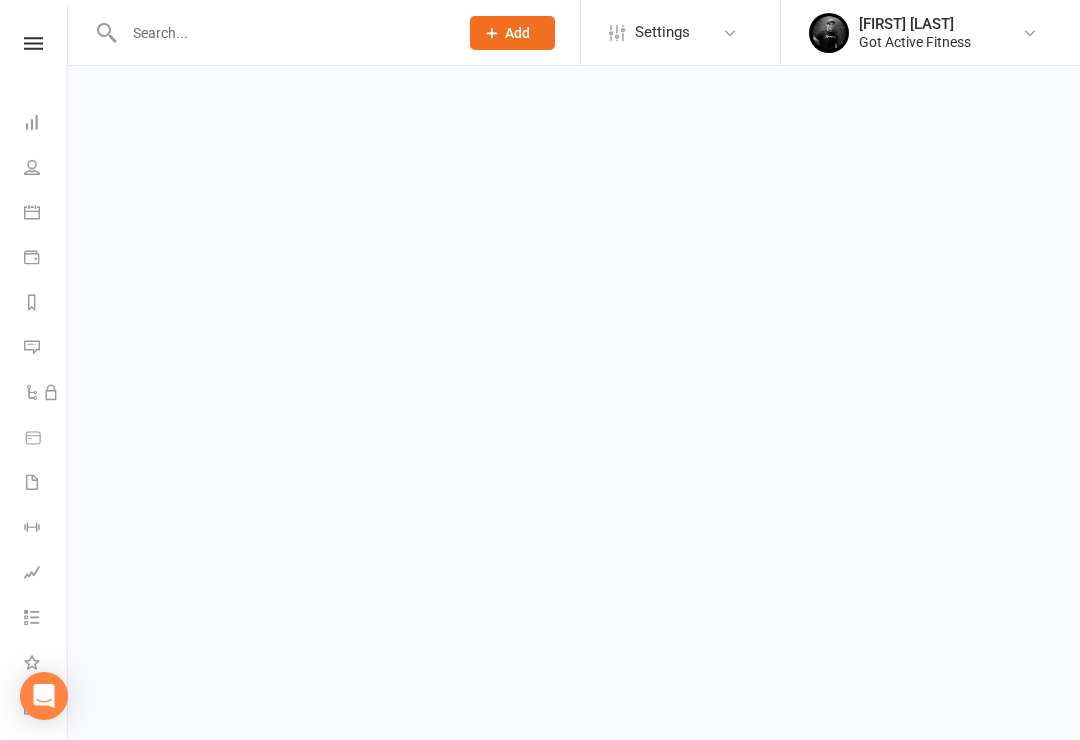 scroll, scrollTop: 0, scrollLeft: 0, axis: both 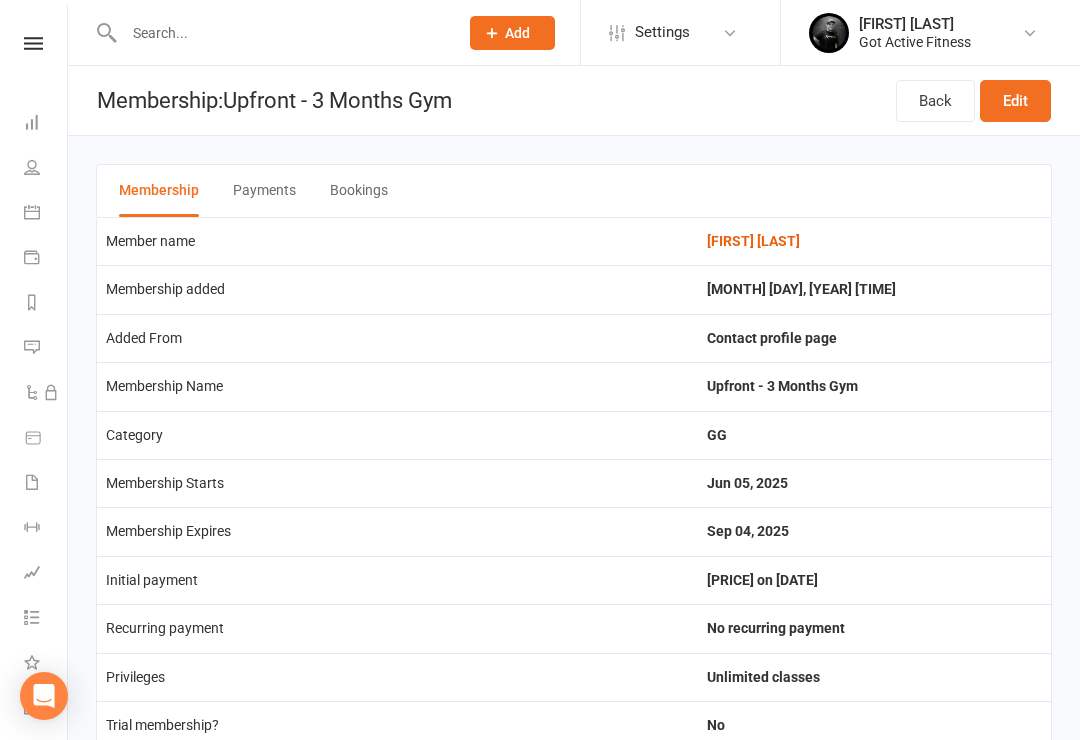 click on "Edit" at bounding box center (1015, 101) 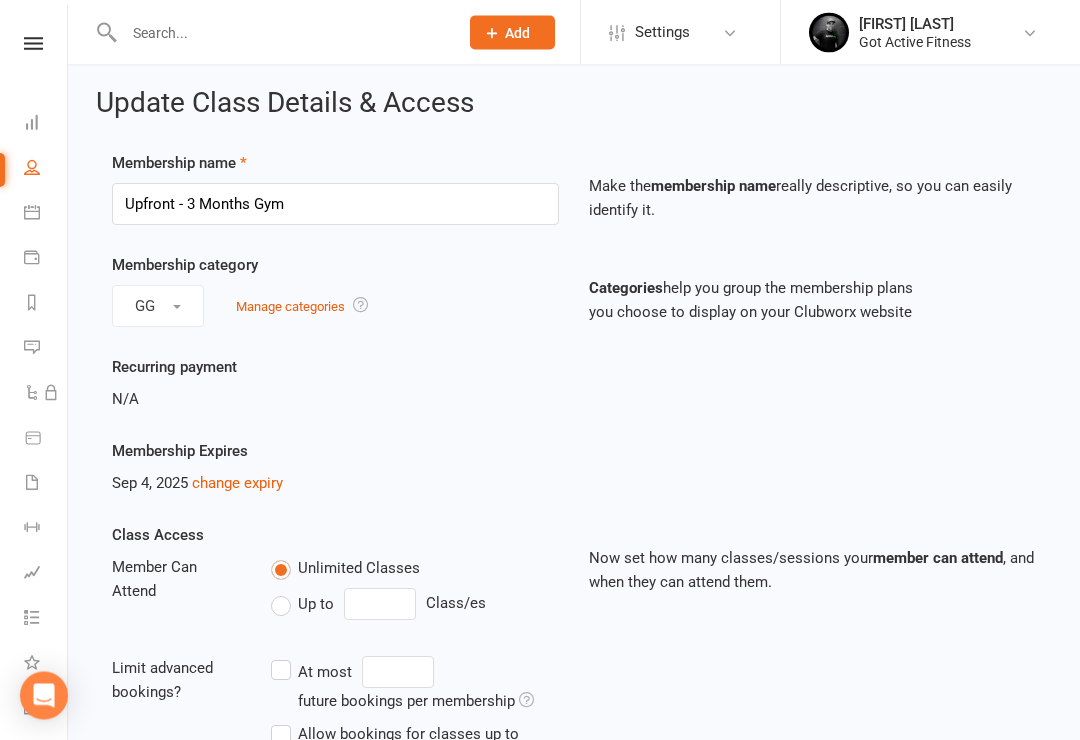 scroll, scrollTop: 0, scrollLeft: 0, axis: both 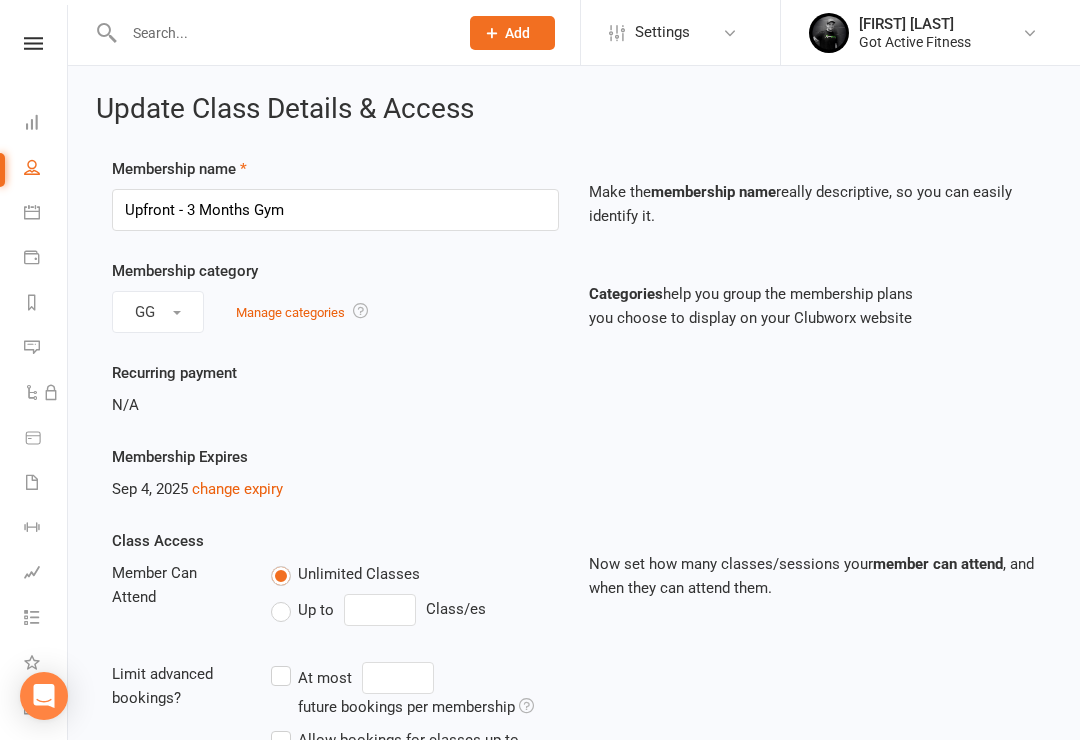 click on "change expiry" at bounding box center (237, 489) 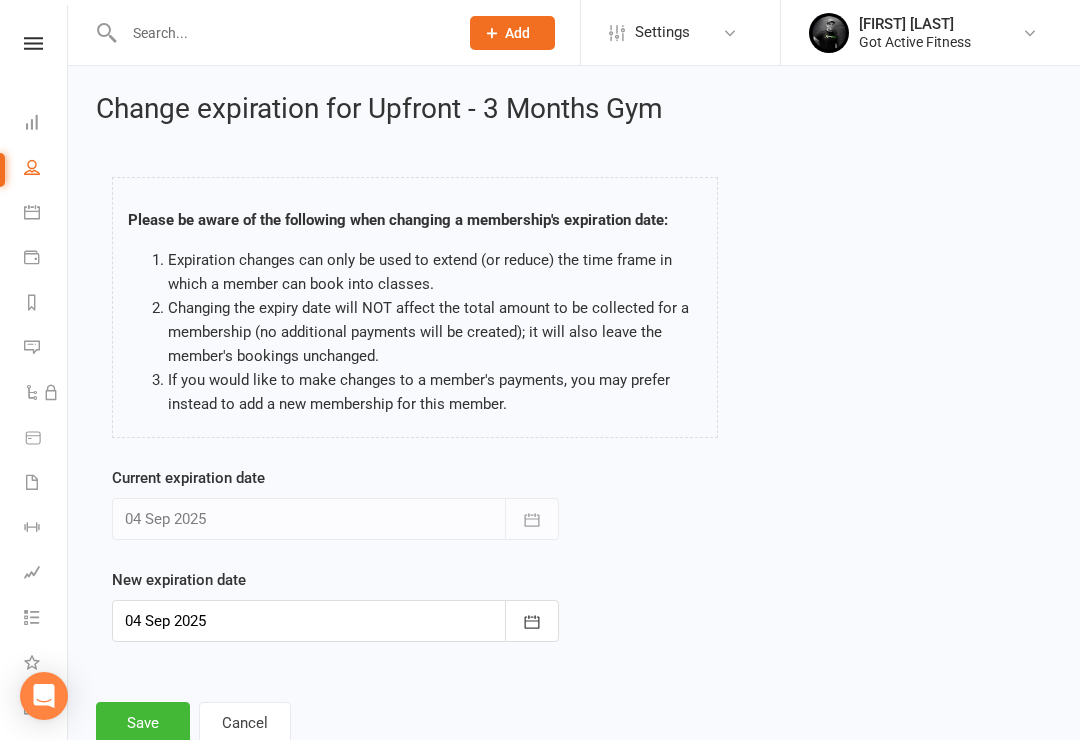 click 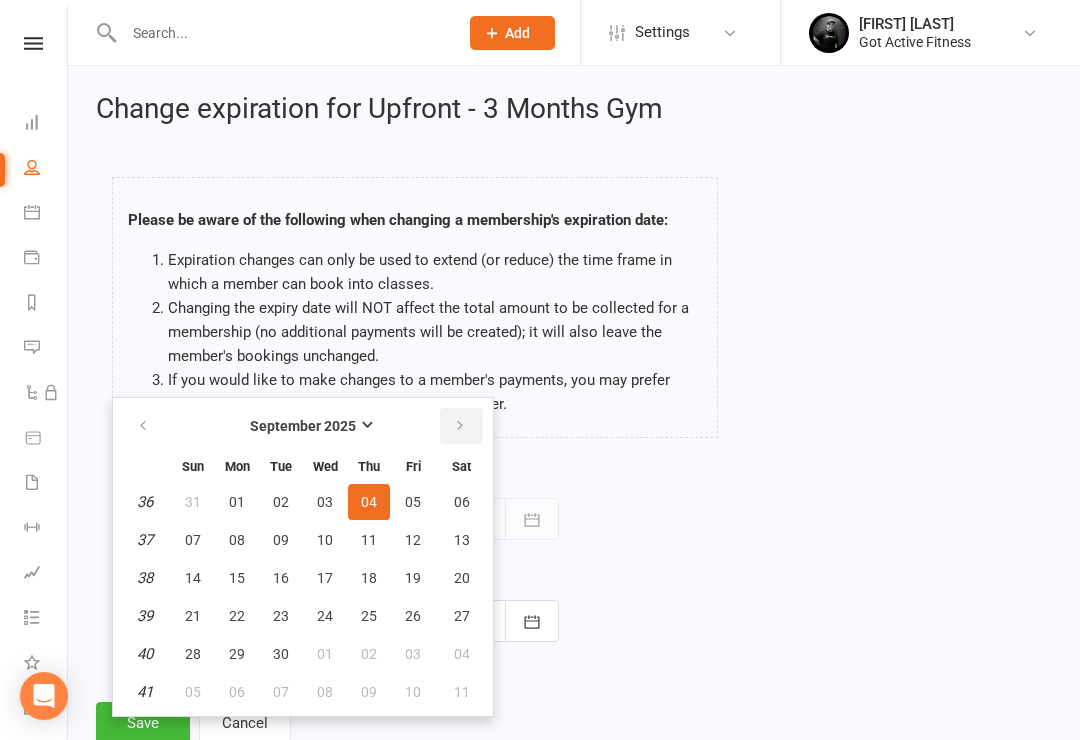 click at bounding box center (460, 426) 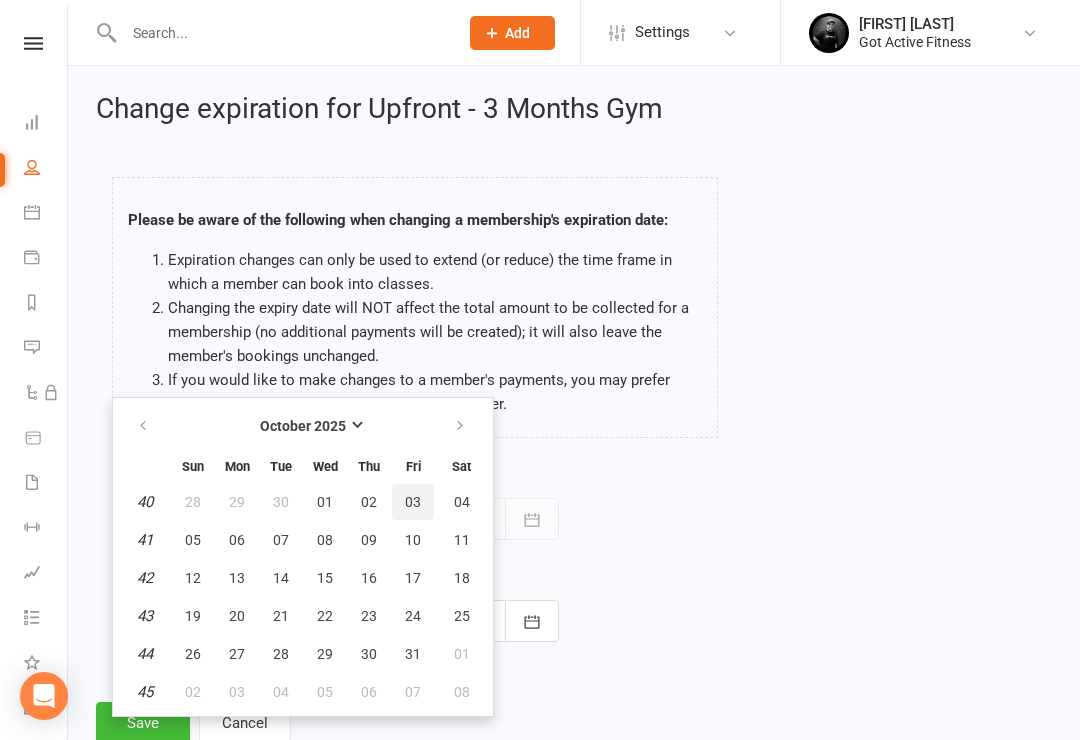click on "03" at bounding box center (413, 502) 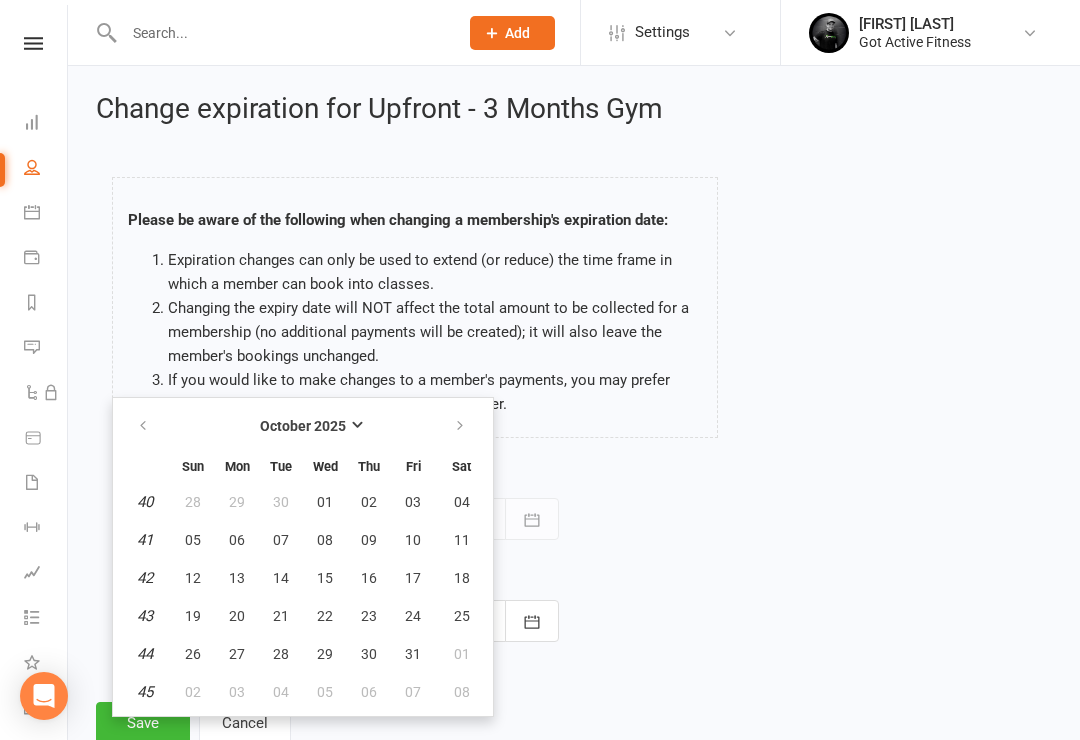 type on "03 Oct 2025" 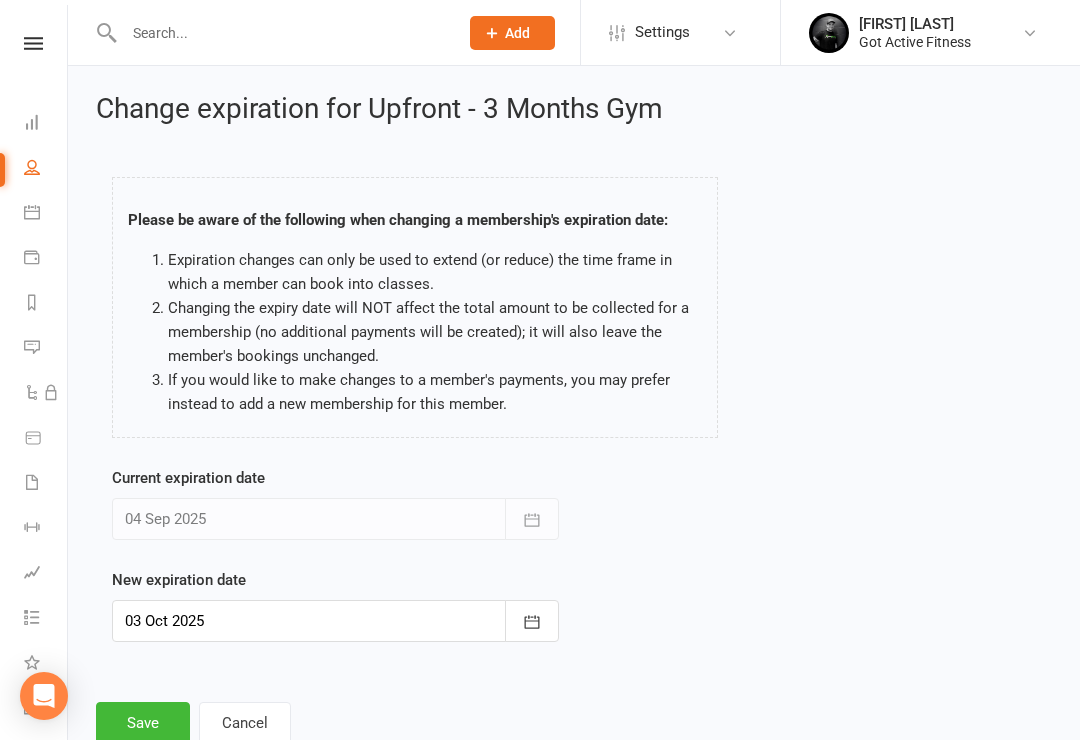 click on "Save" at bounding box center (143, 723) 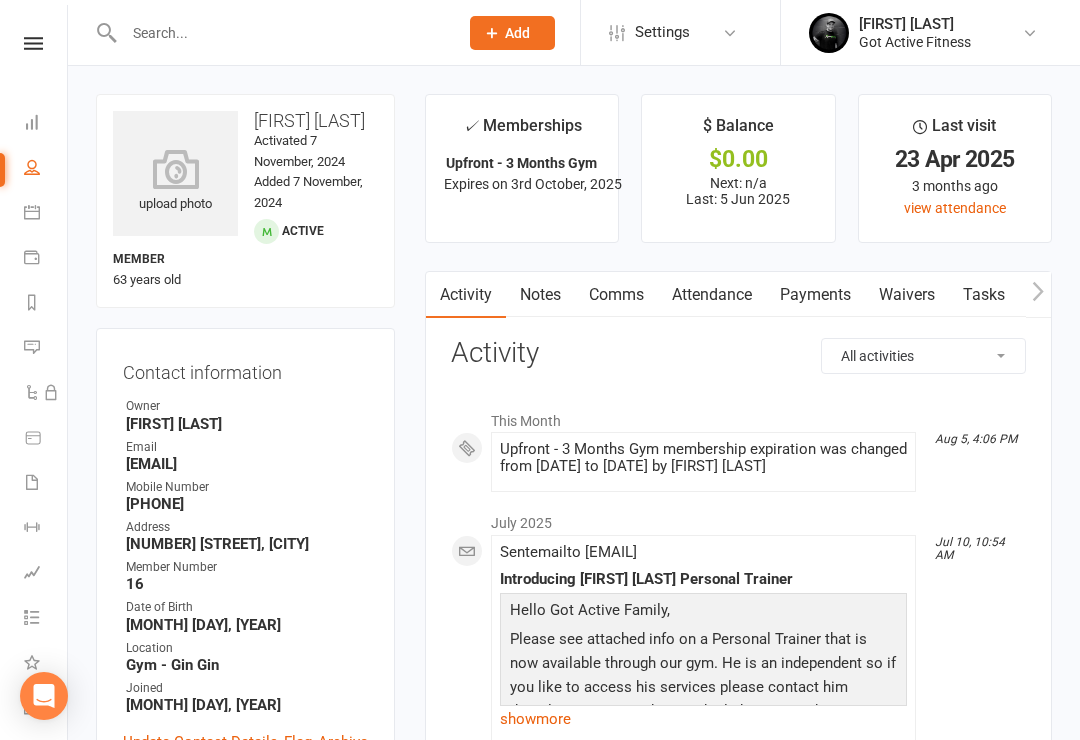 click at bounding box center [281, 33] 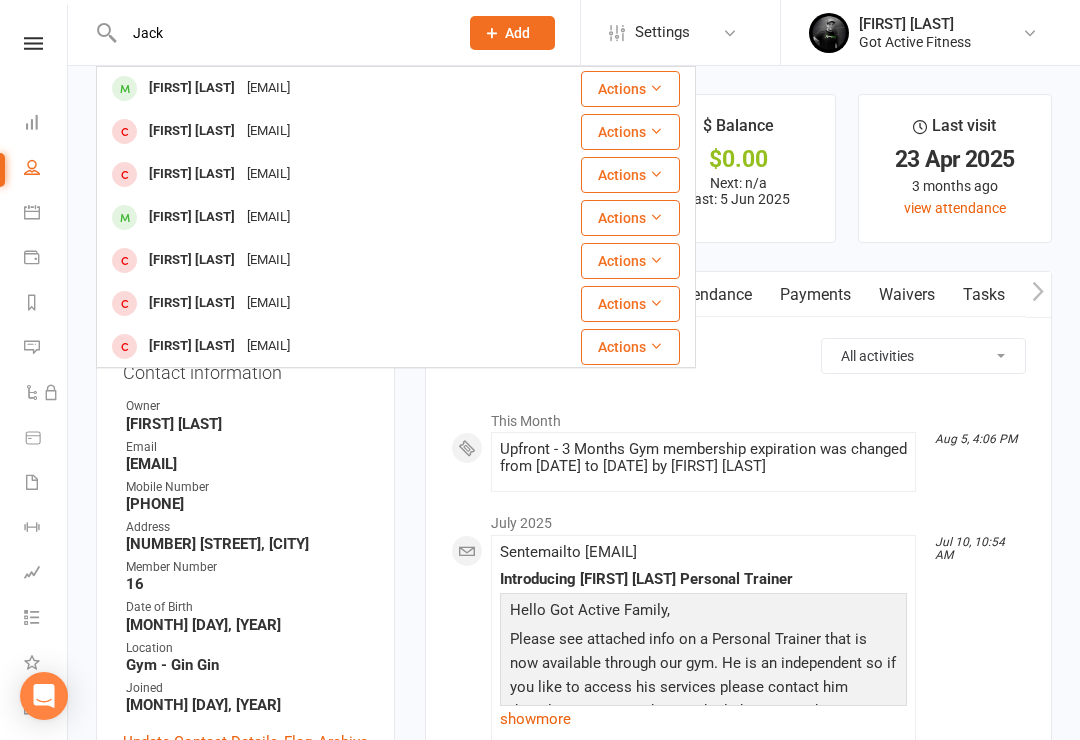 type on "Jack" 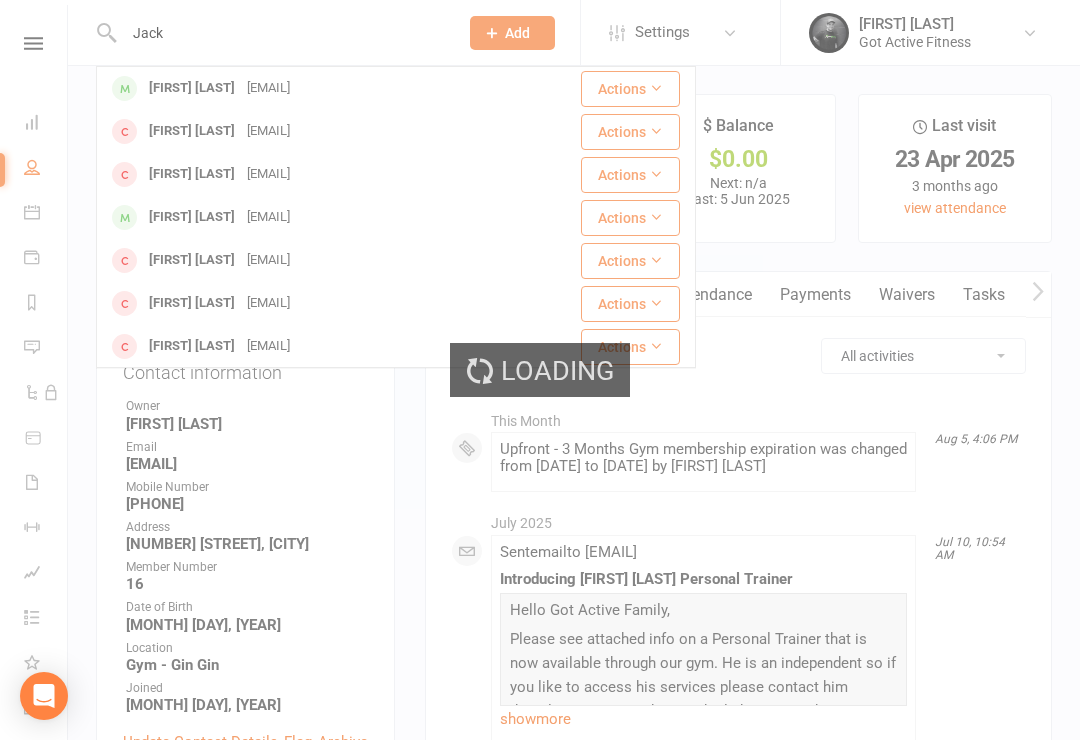 type 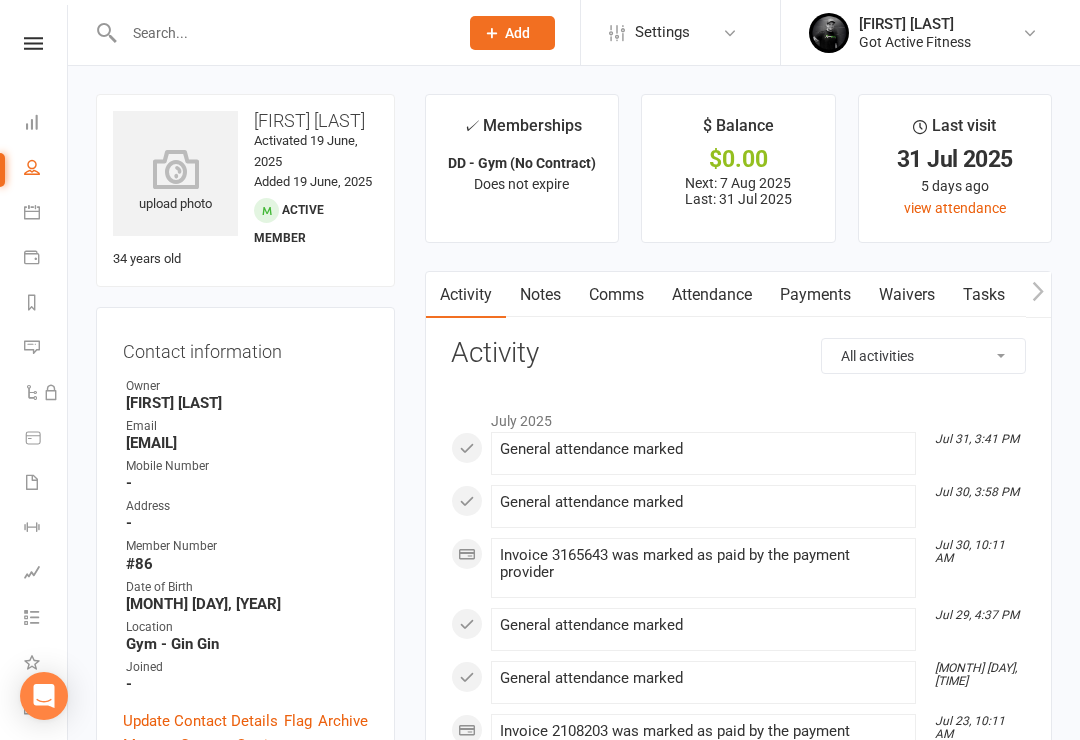 click on "Dashboard" at bounding box center (33, 124) 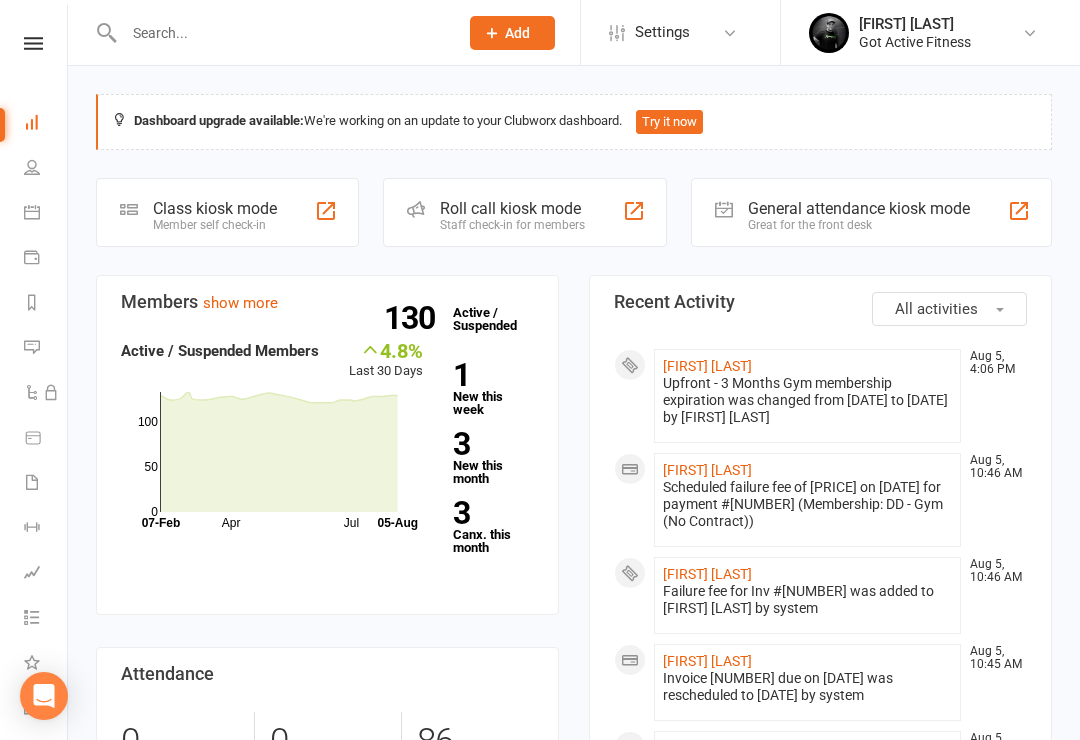 click on "General attendance kiosk mode Great for the front desk" 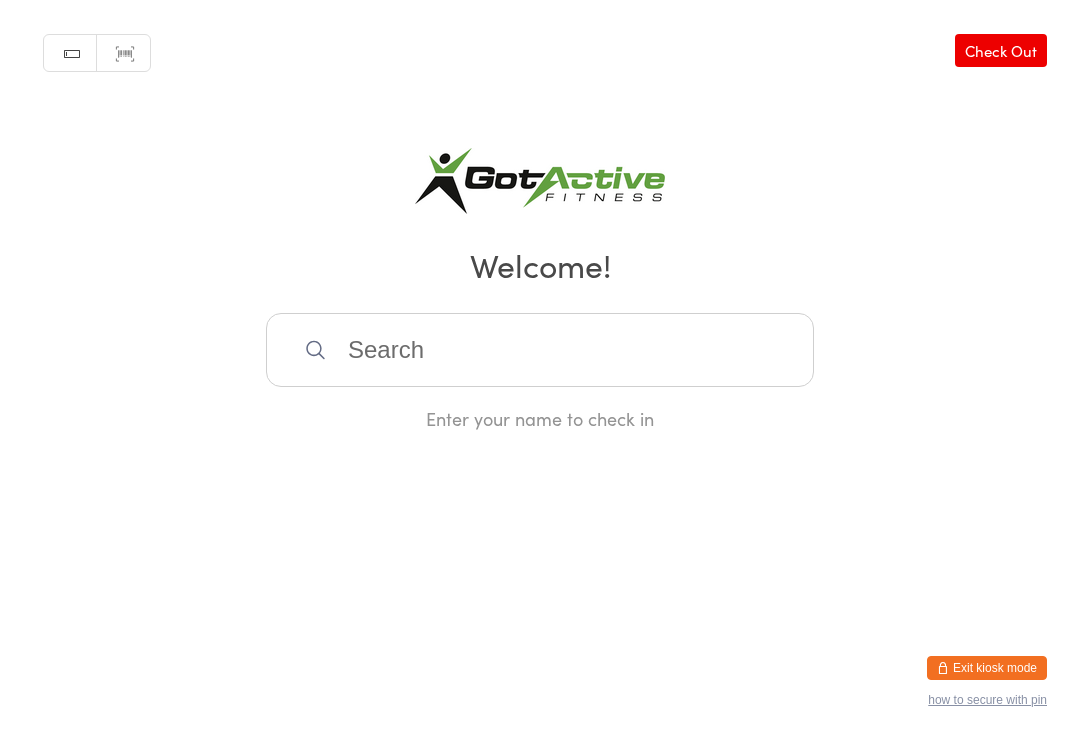 scroll, scrollTop: 0, scrollLeft: 0, axis: both 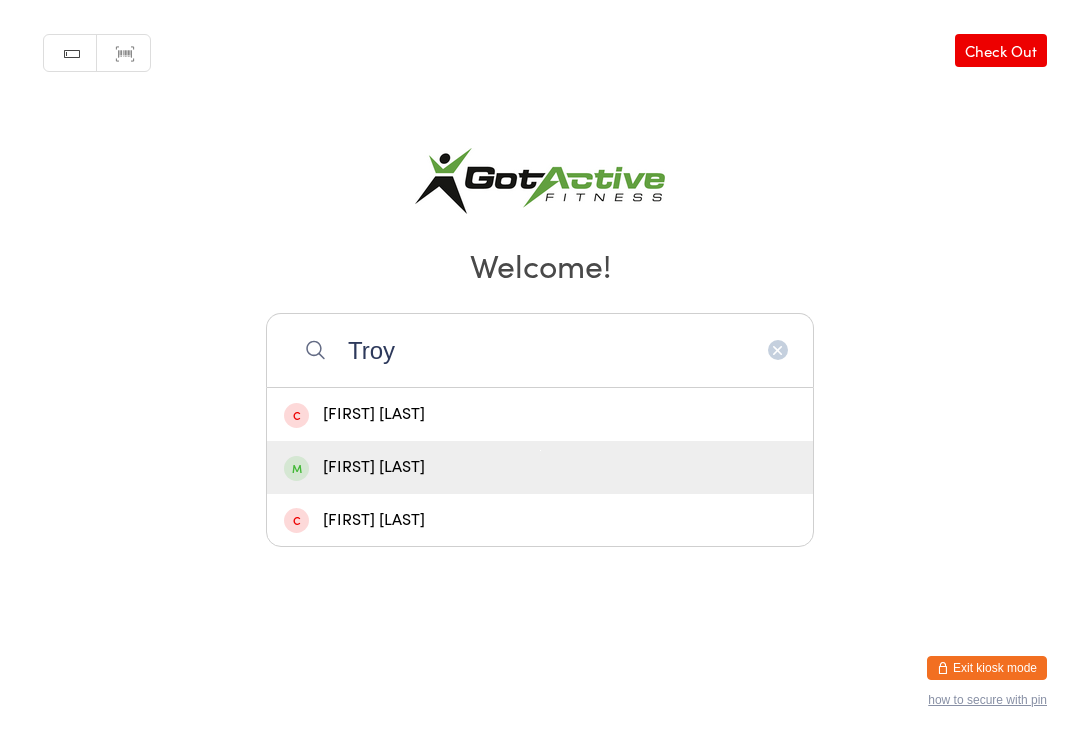 type on "Troy" 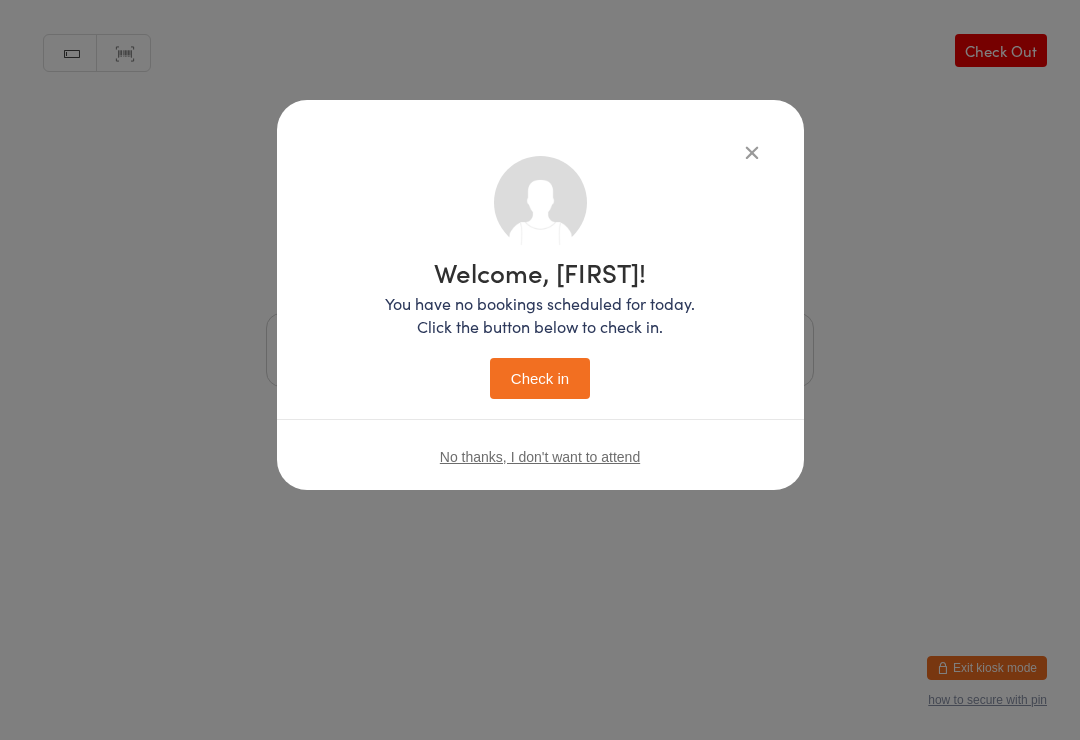 click on "Check in" at bounding box center (540, 378) 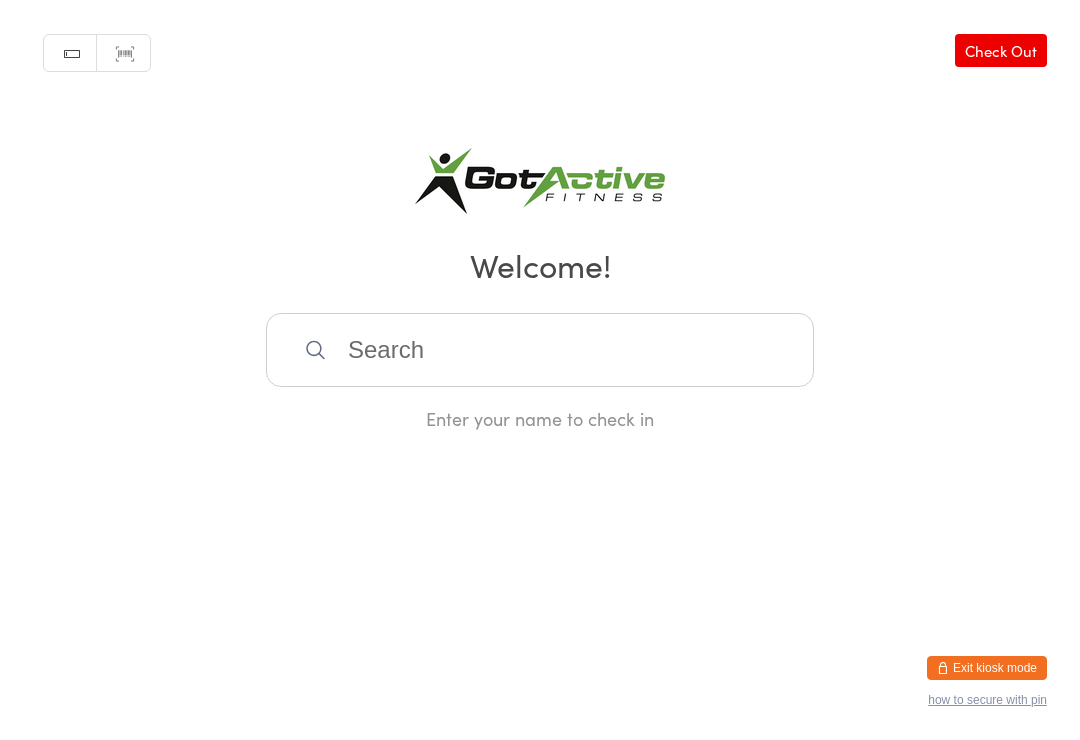 click at bounding box center [540, 350] 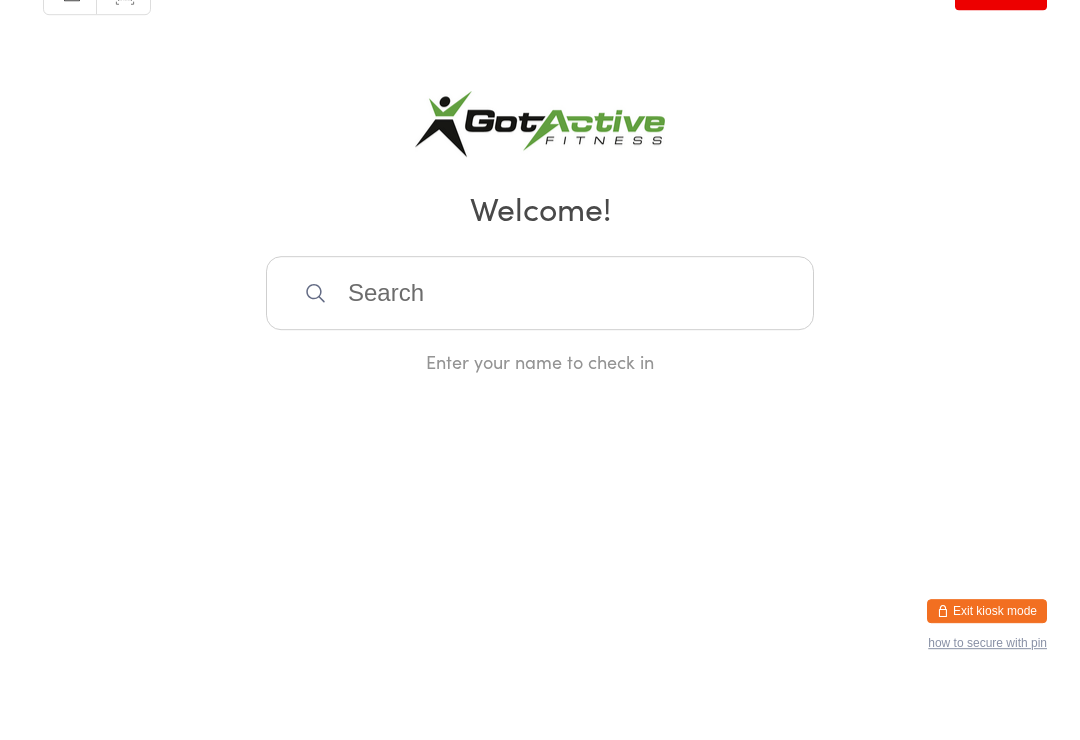 scroll, scrollTop: 0, scrollLeft: 0, axis: both 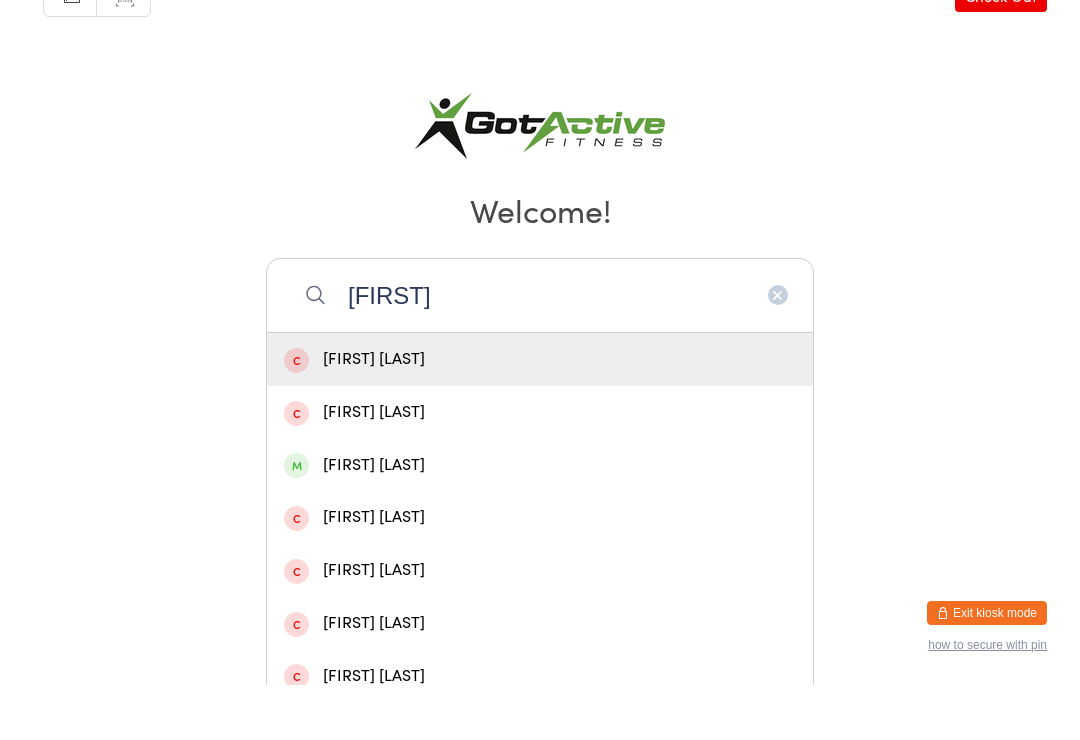 click on "Cris" at bounding box center [540, 350] 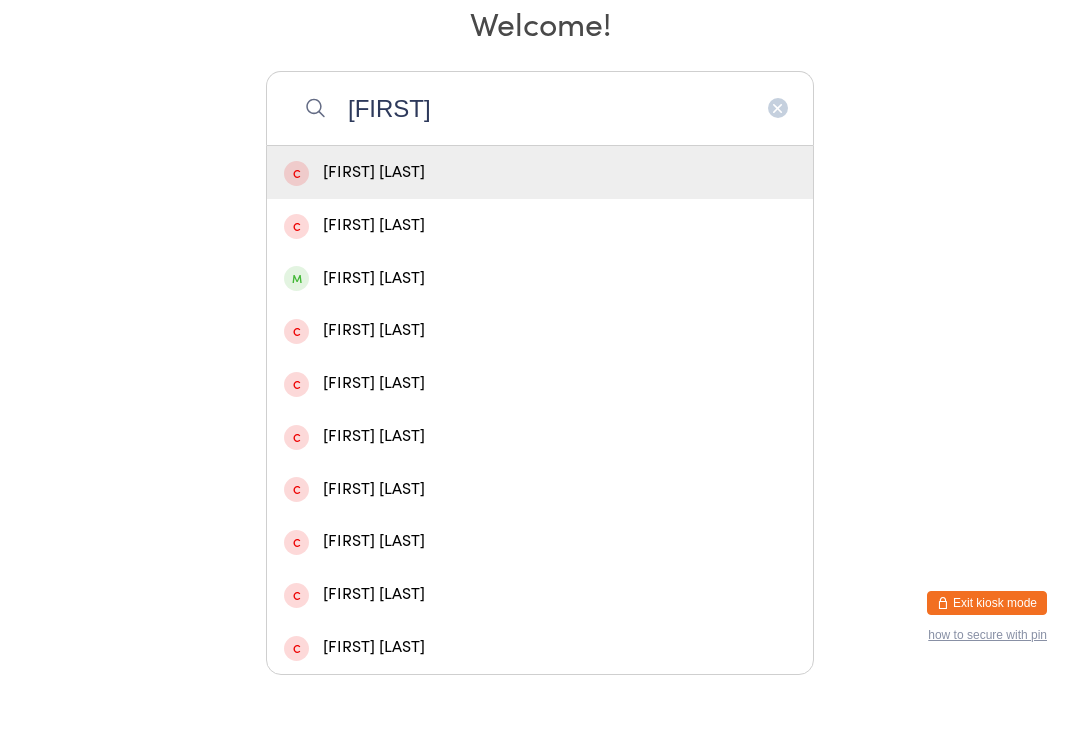 scroll, scrollTop: 195, scrollLeft: 0, axis: vertical 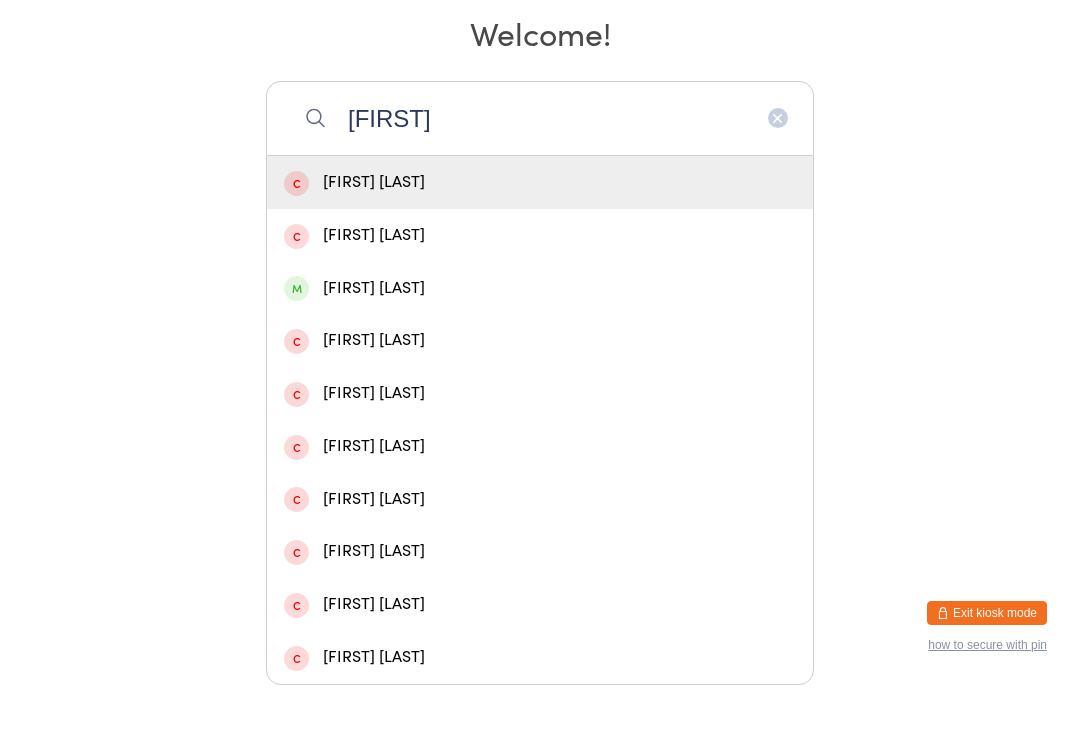 click on "Cris" at bounding box center [540, 173] 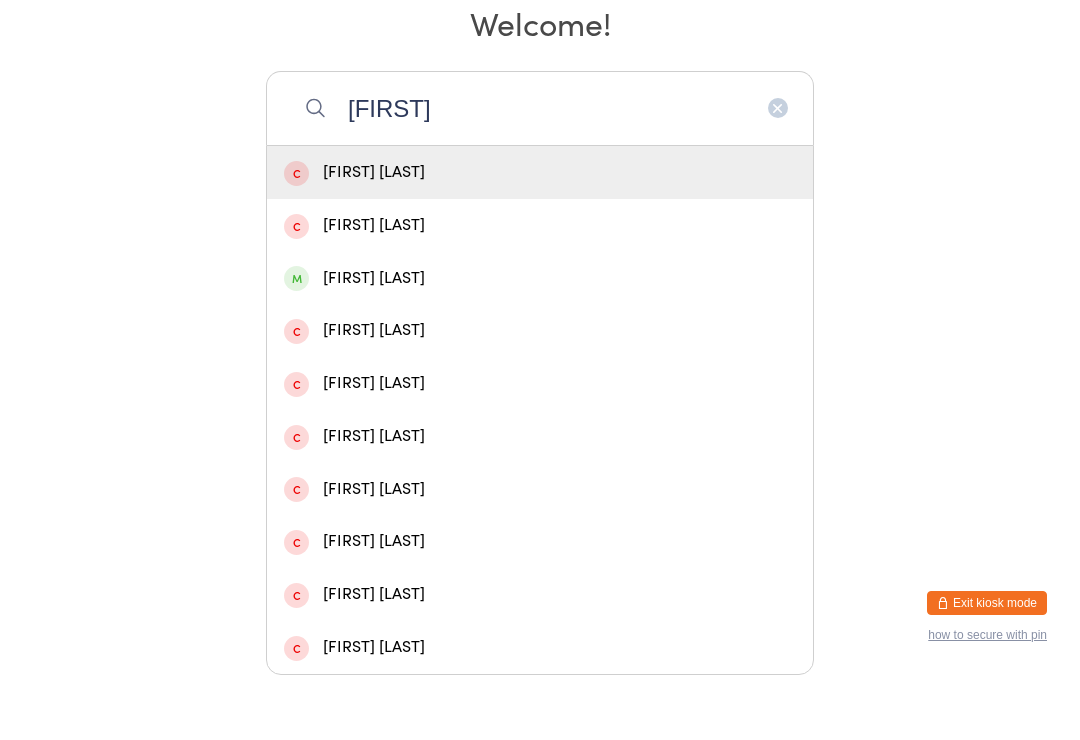 scroll, scrollTop: 195, scrollLeft: 0, axis: vertical 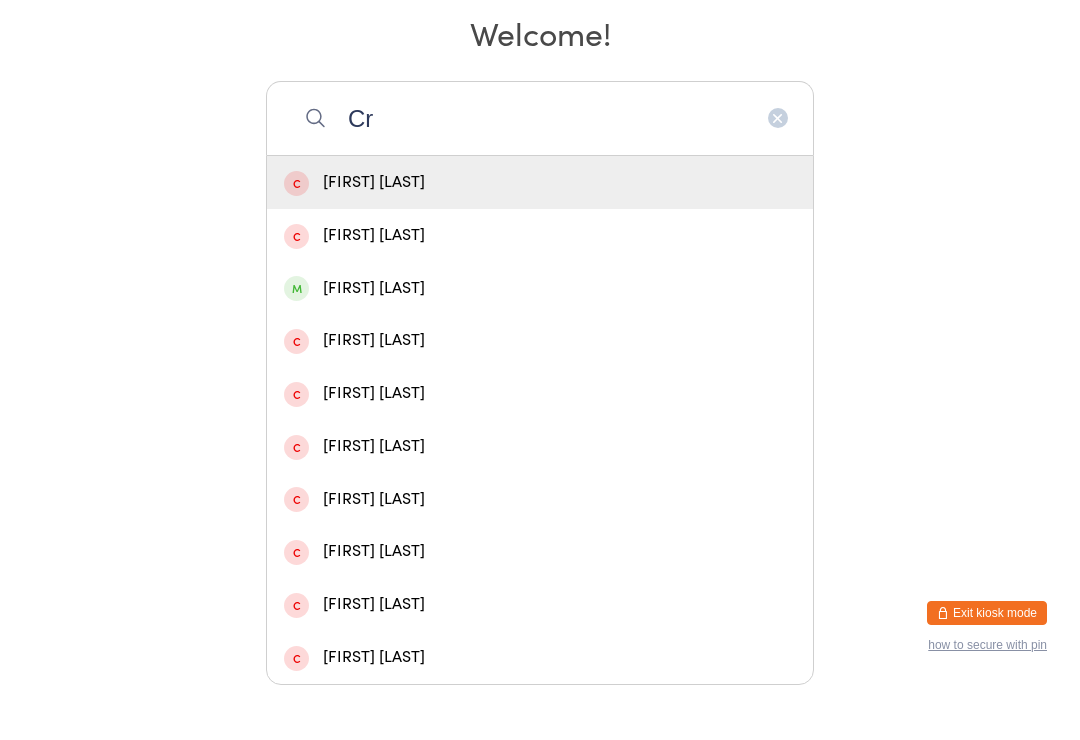 type on "C" 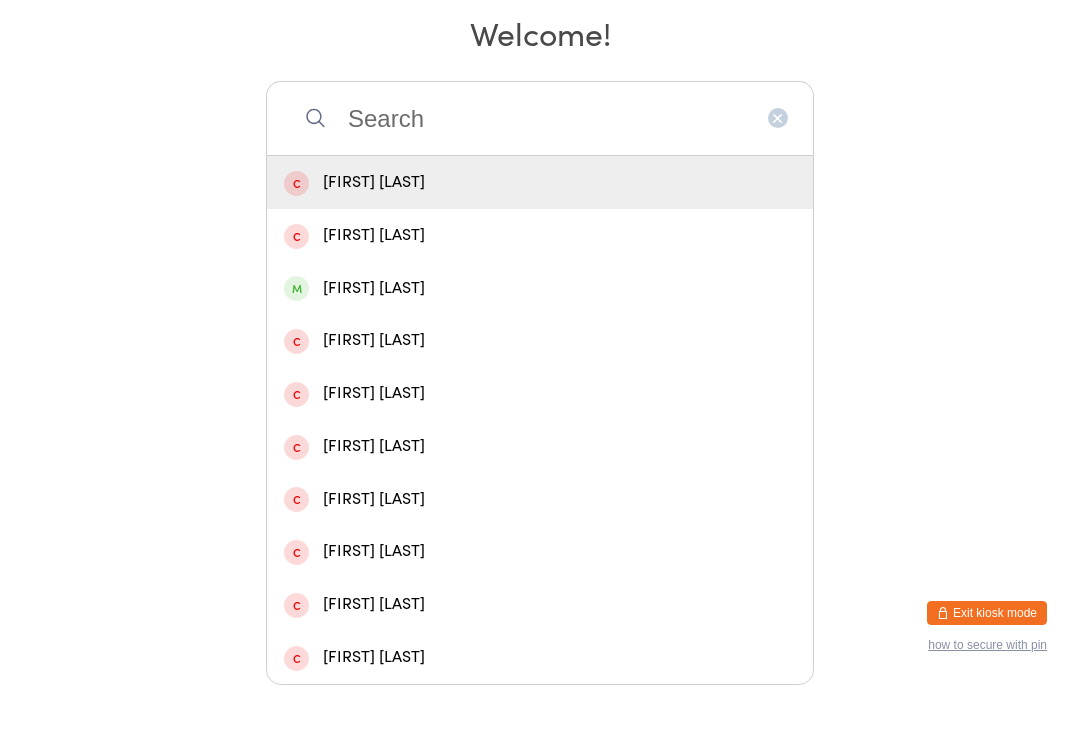 scroll, scrollTop: 0, scrollLeft: 0, axis: both 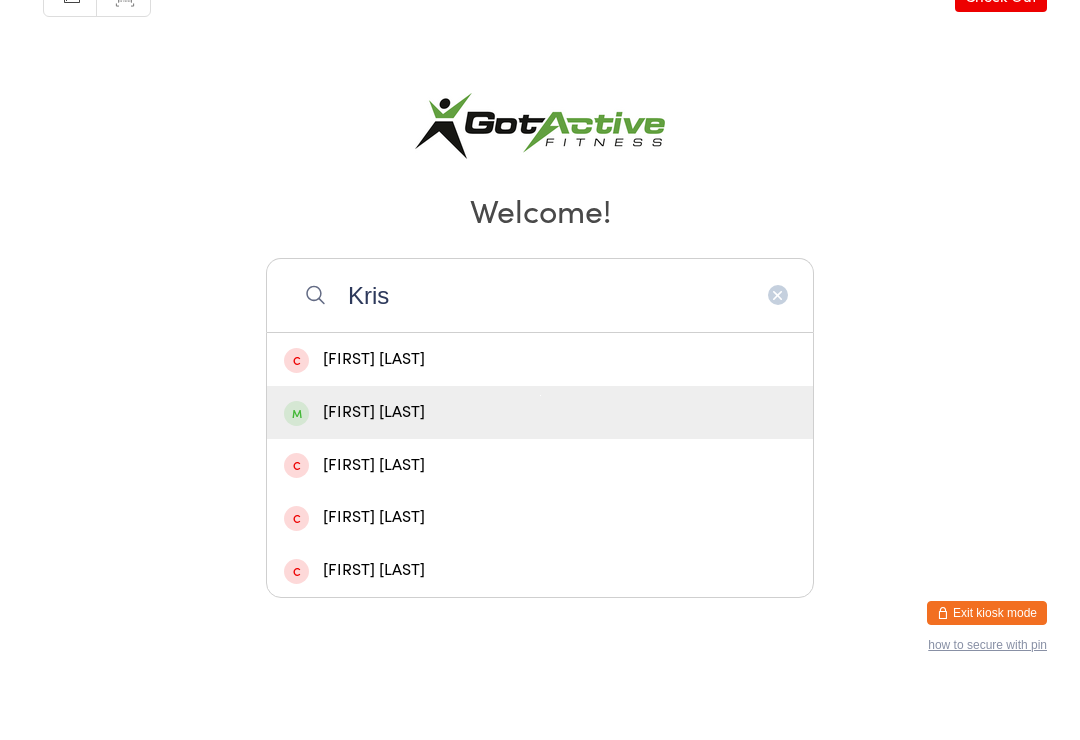 type on "Kris" 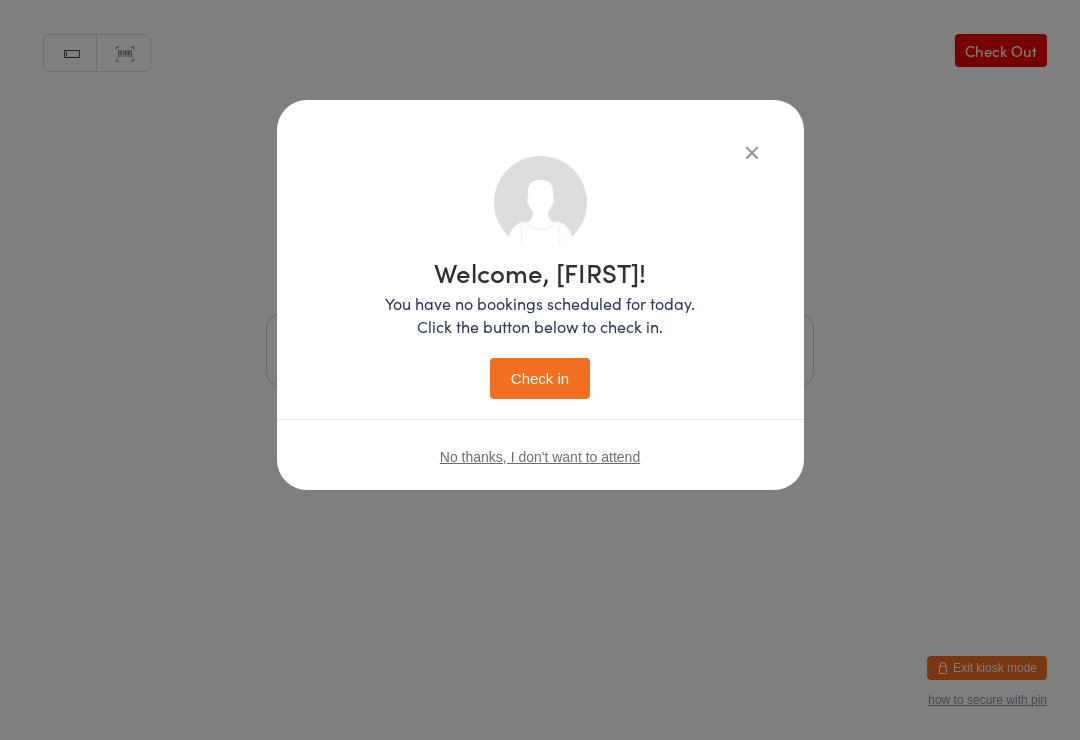 click on "Check in" at bounding box center [540, 378] 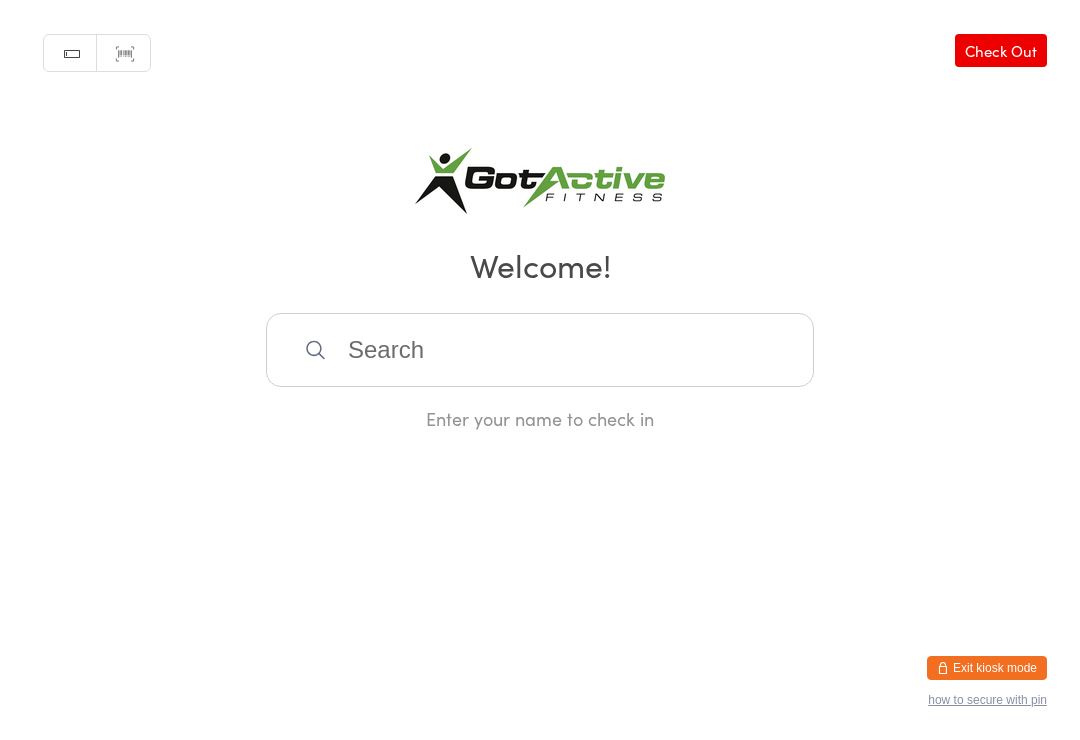 click at bounding box center [540, 350] 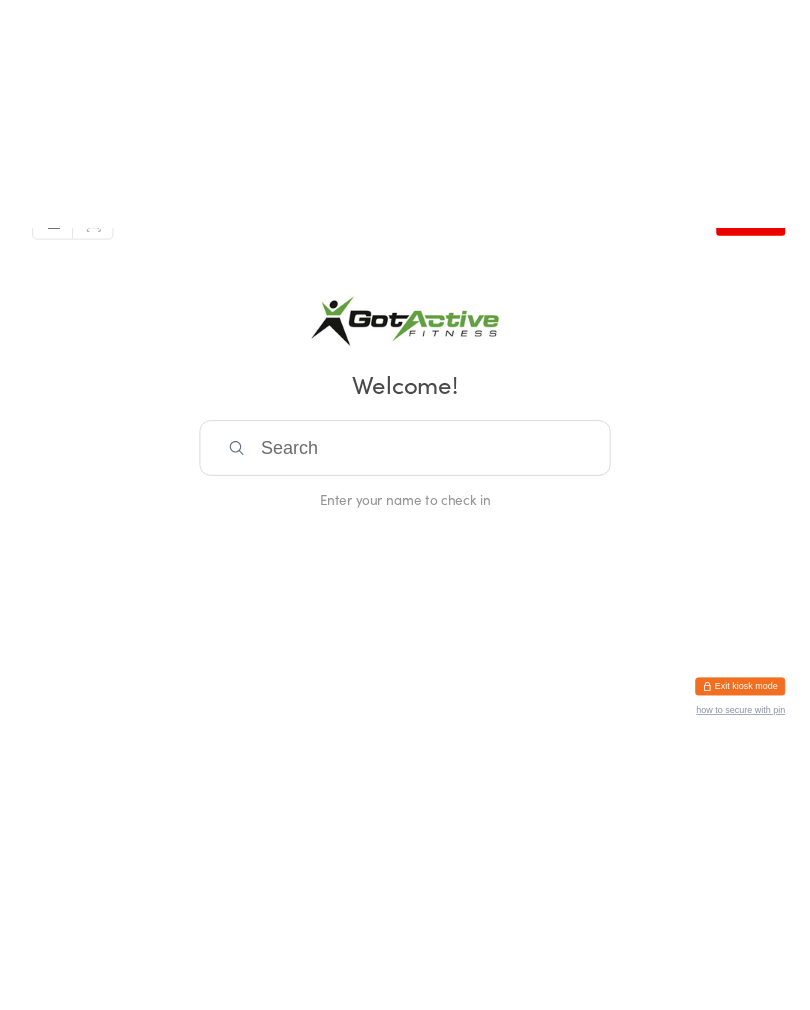 scroll, scrollTop: 0, scrollLeft: 0, axis: both 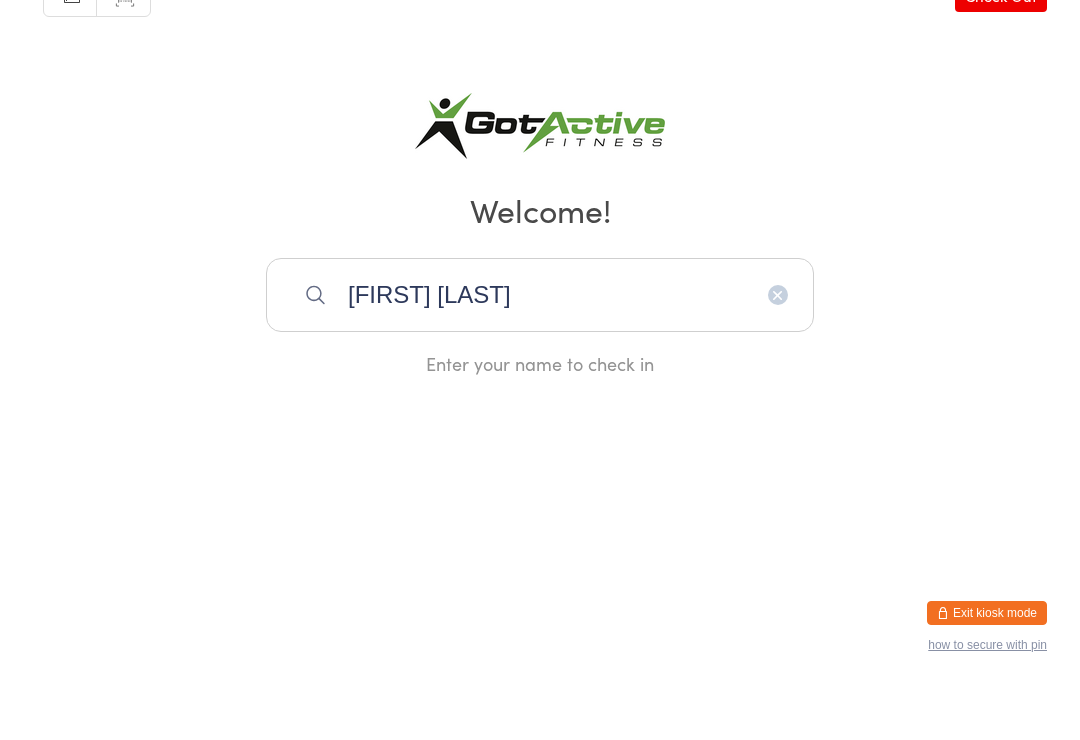 type on "[FIRST] [LAST]" 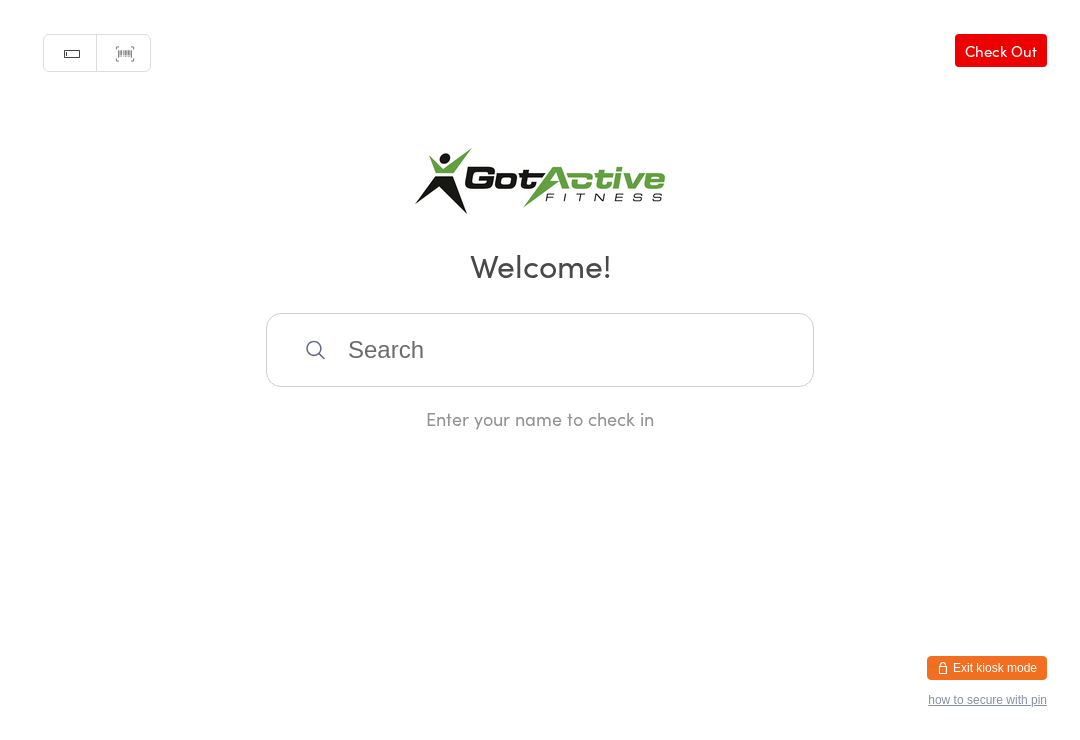 scroll, scrollTop: 0, scrollLeft: 0, axis: both 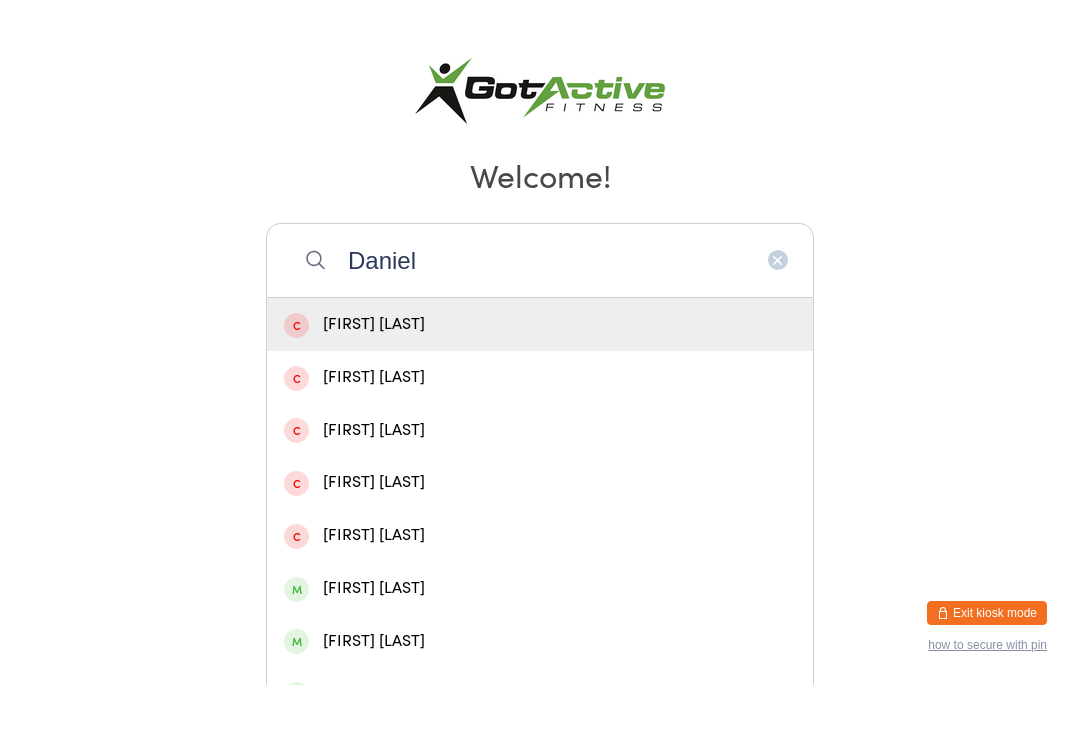 type on "Daniel" 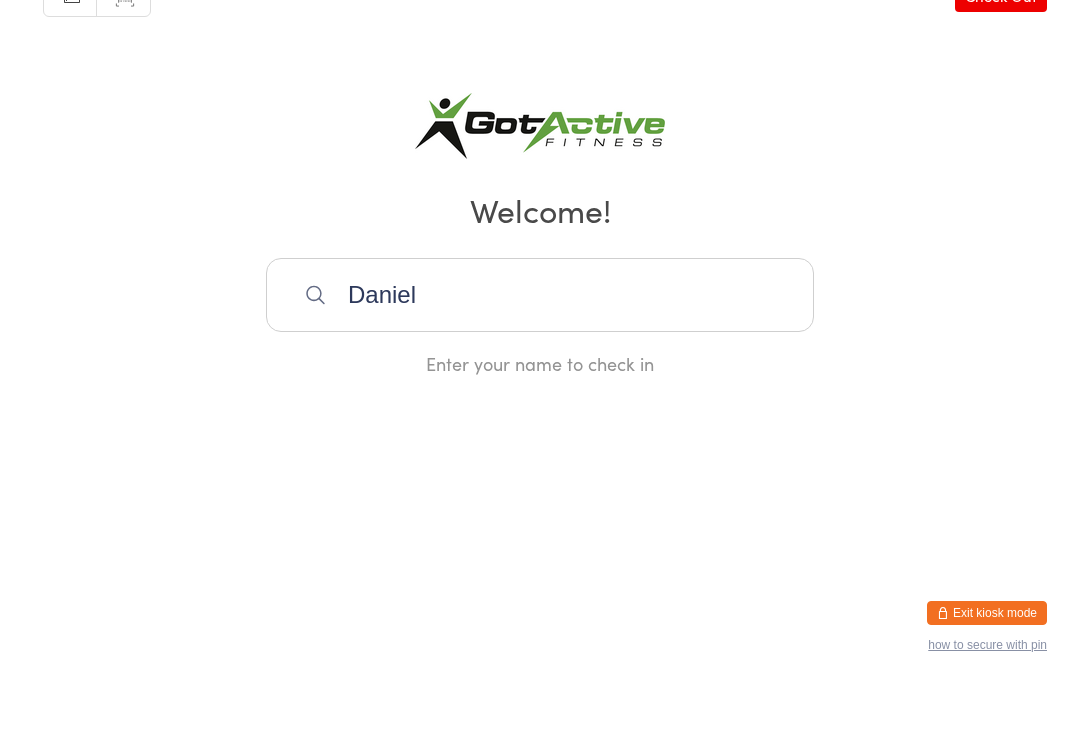 type 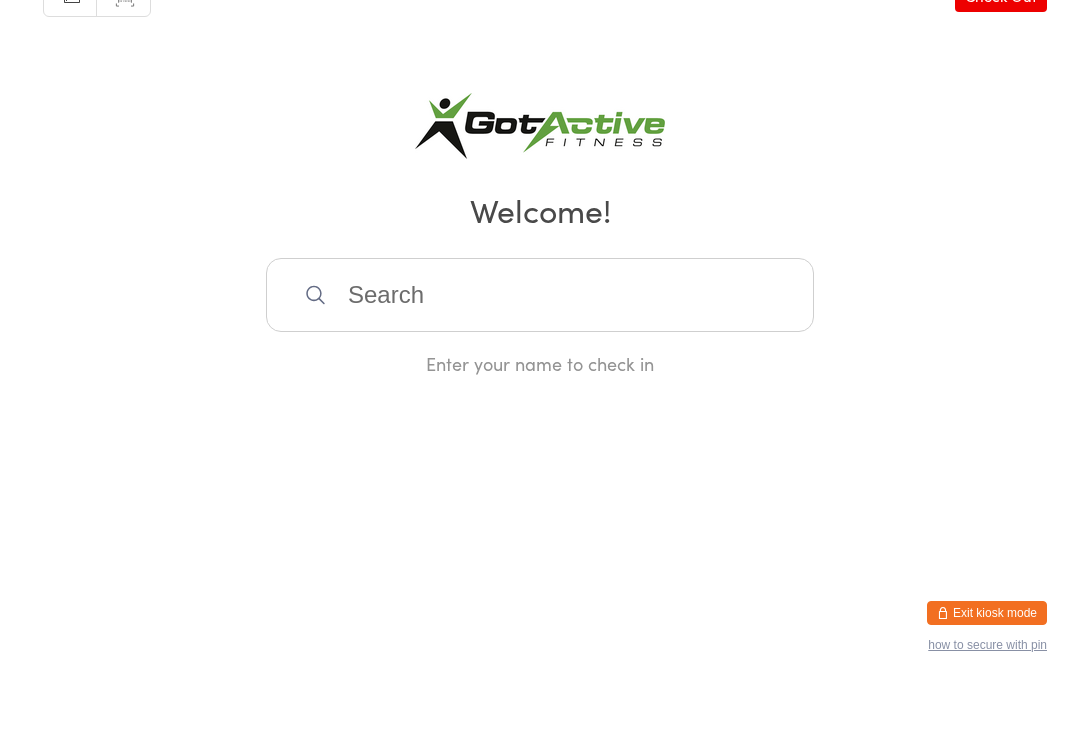scroll, scrollTop: 0, scrollLeft: 0, axis: both 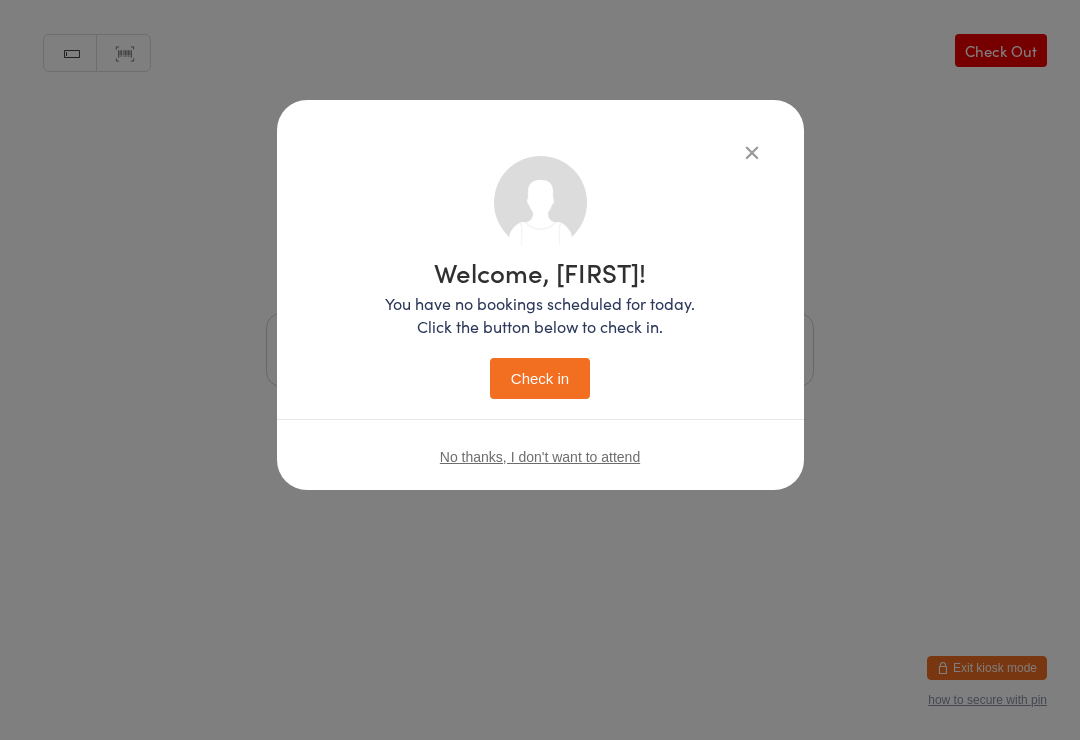 click on "Check in" at bounding box center [540, 378] 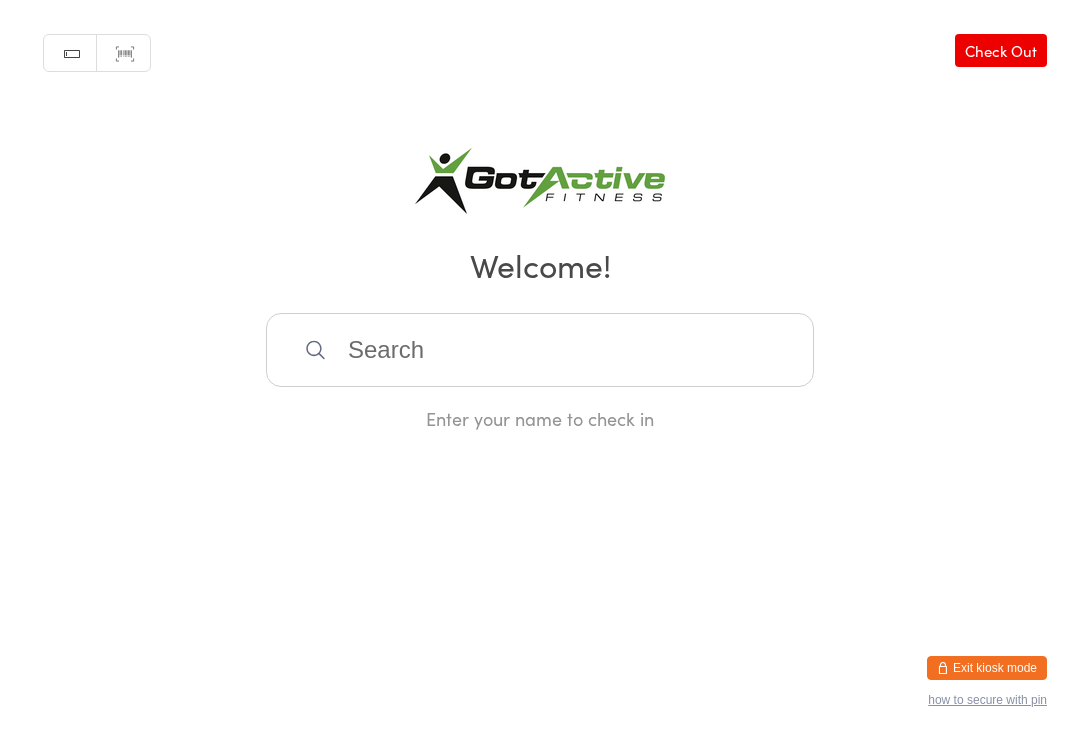 click on "Exit kiosk mode" at bounding box center [987, 668] 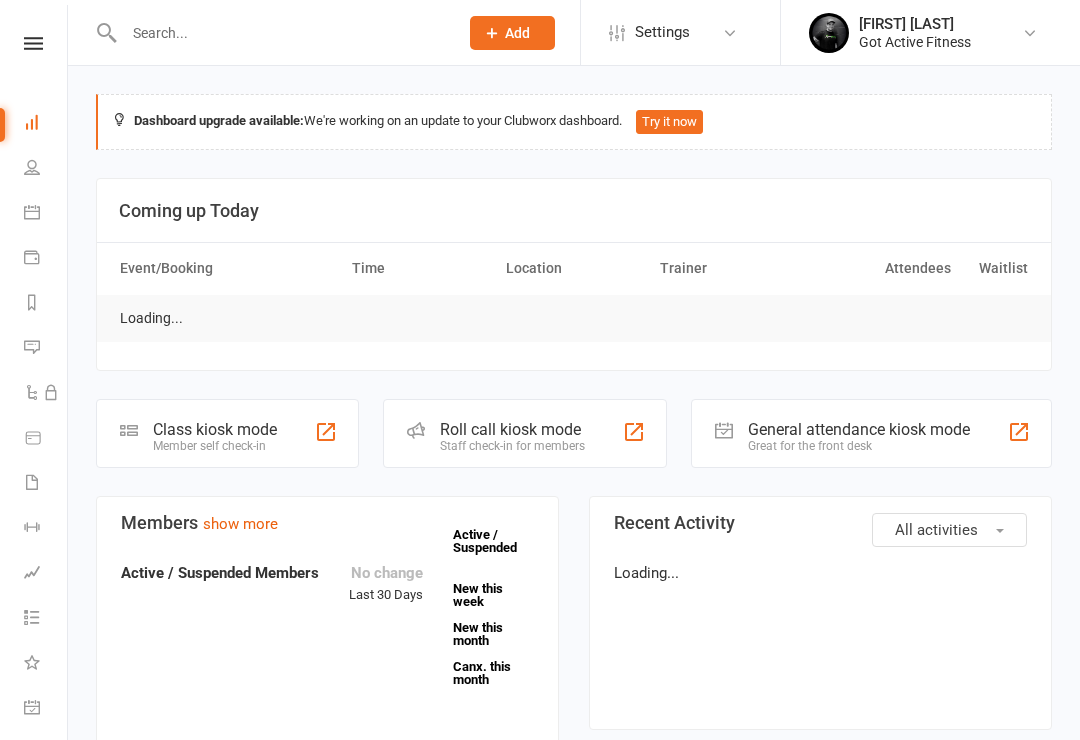 scroll, scrollTop: 0, scrollLeft: 0, axis: both 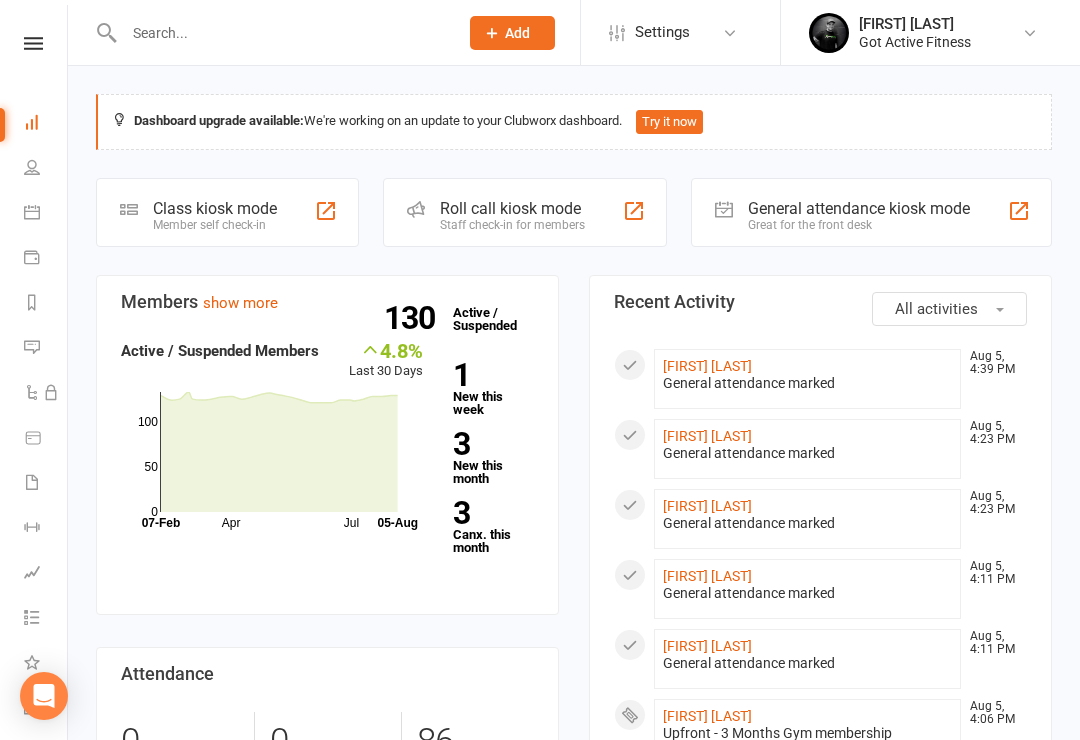click 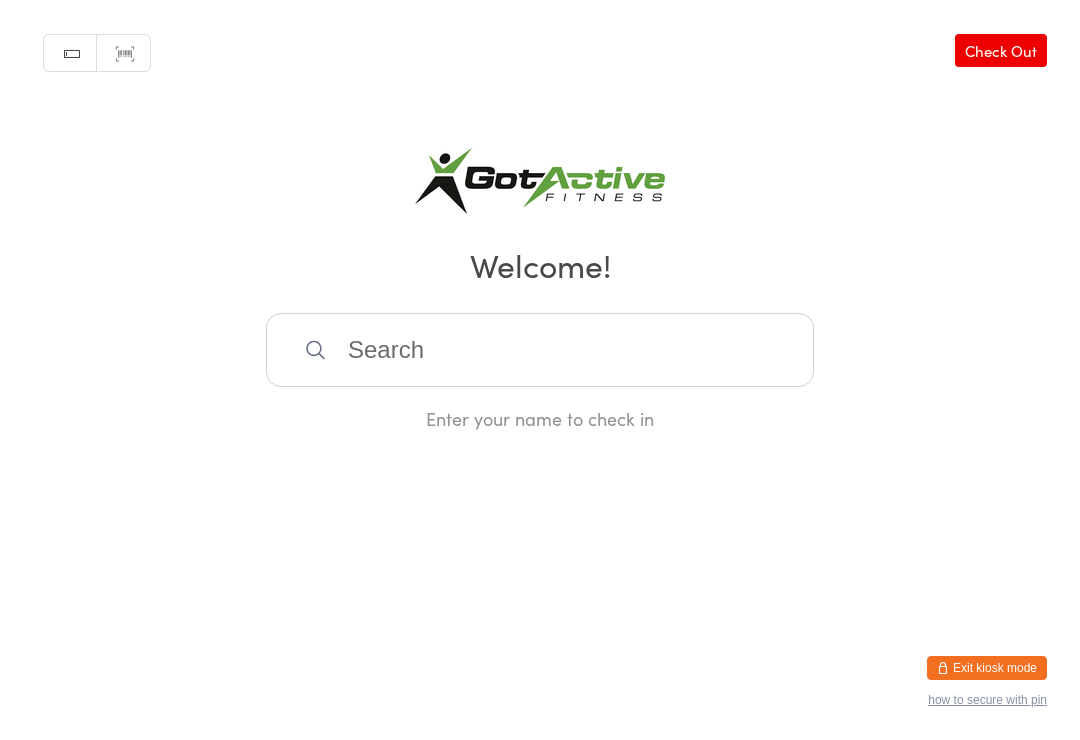 scroll, scrollTop: 0, scrollLeft: 0, axis: both 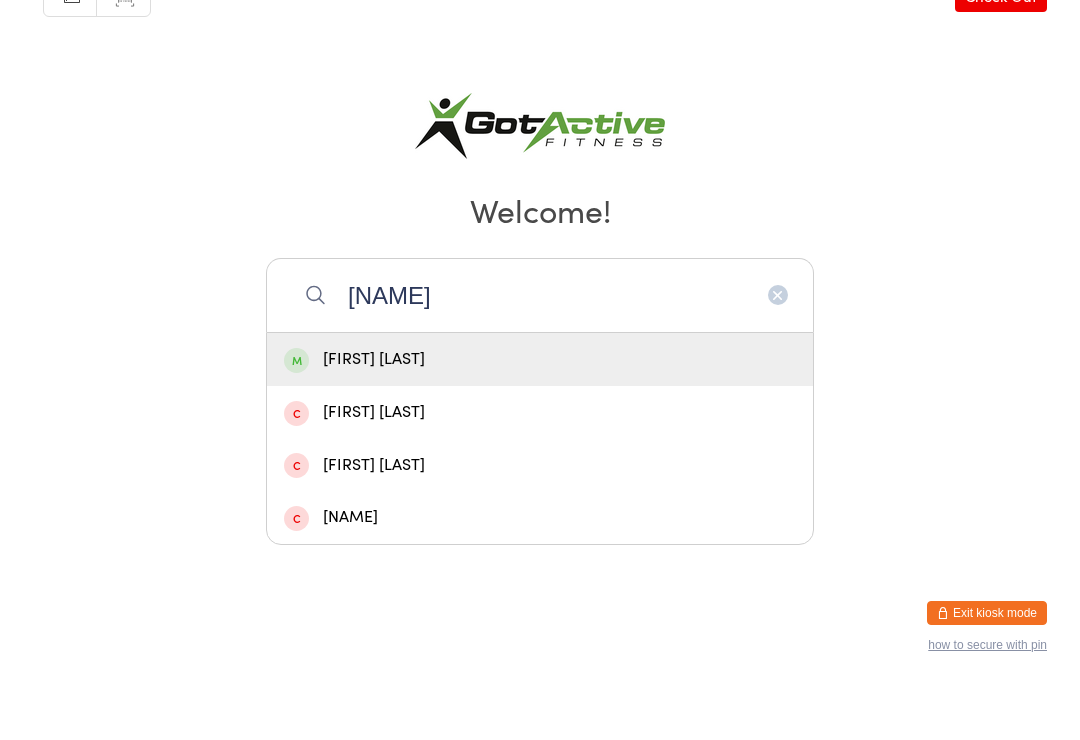 type on "[NAME]" 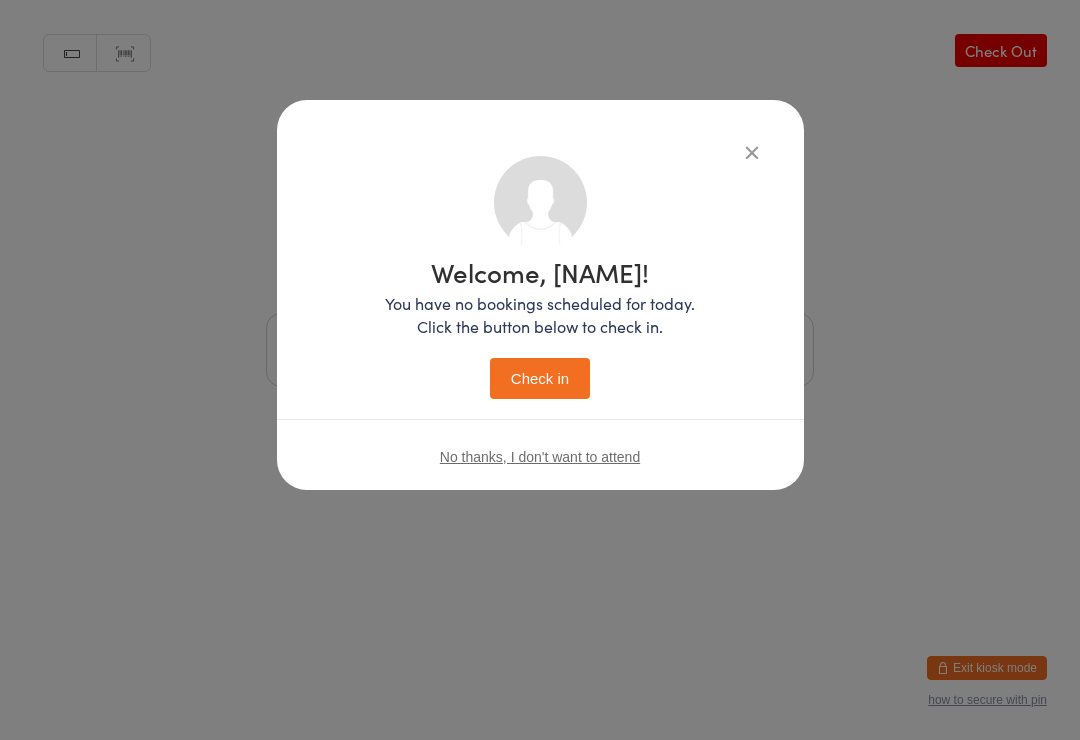 click on "Check in" at bounding box center [540, 378] 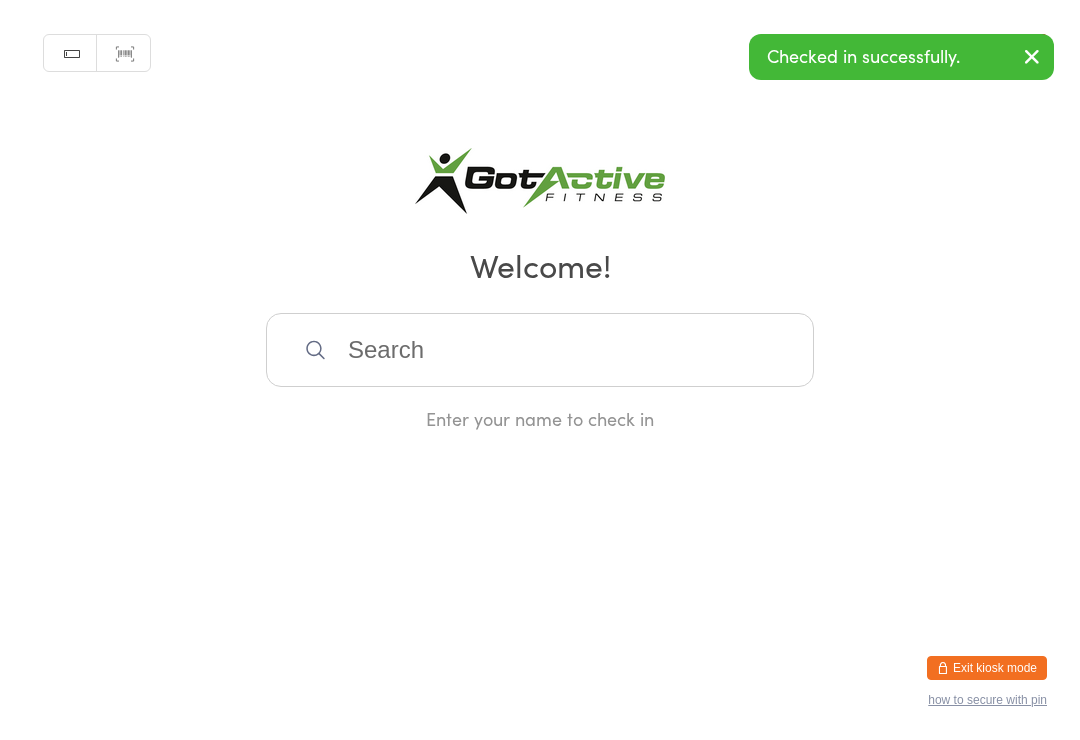 click at bounding box center [540, 350] 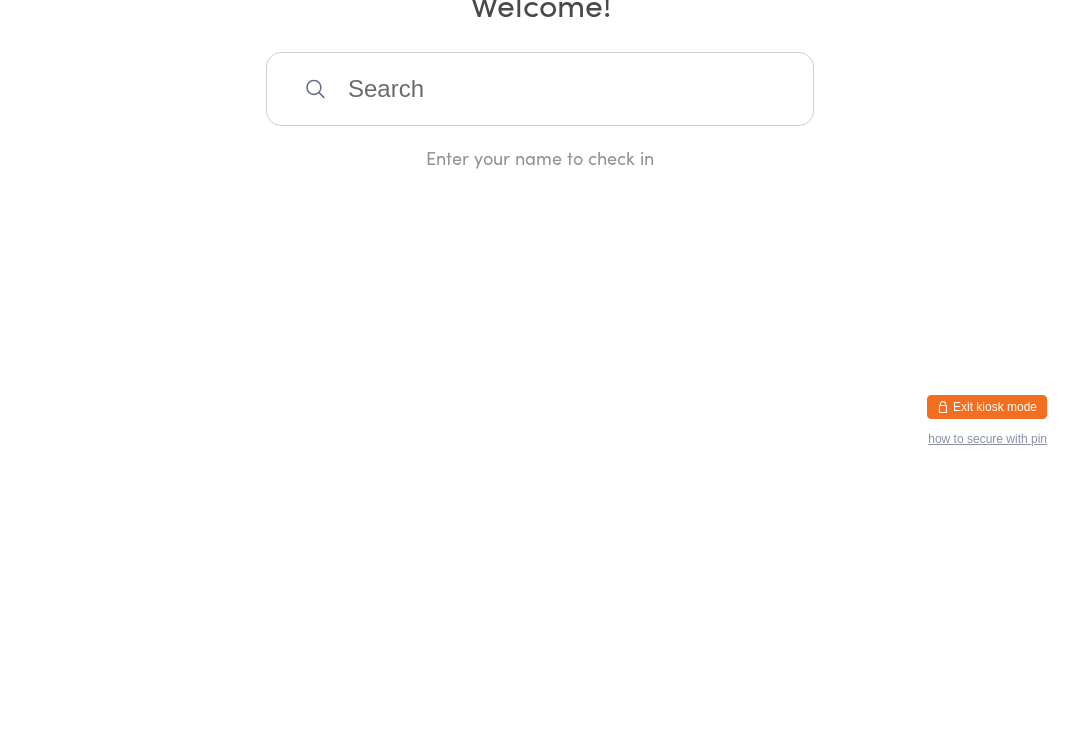 scroll, scrollTop: 0, scrollLeft: 0, axis: both 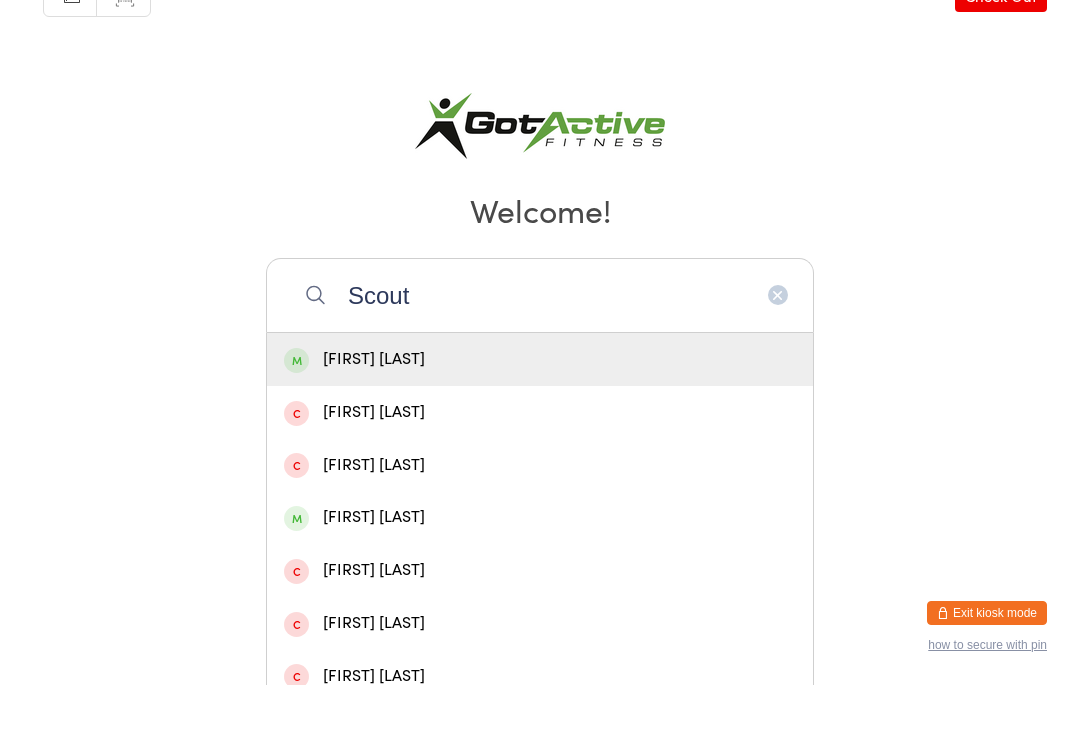 type on "Scout" 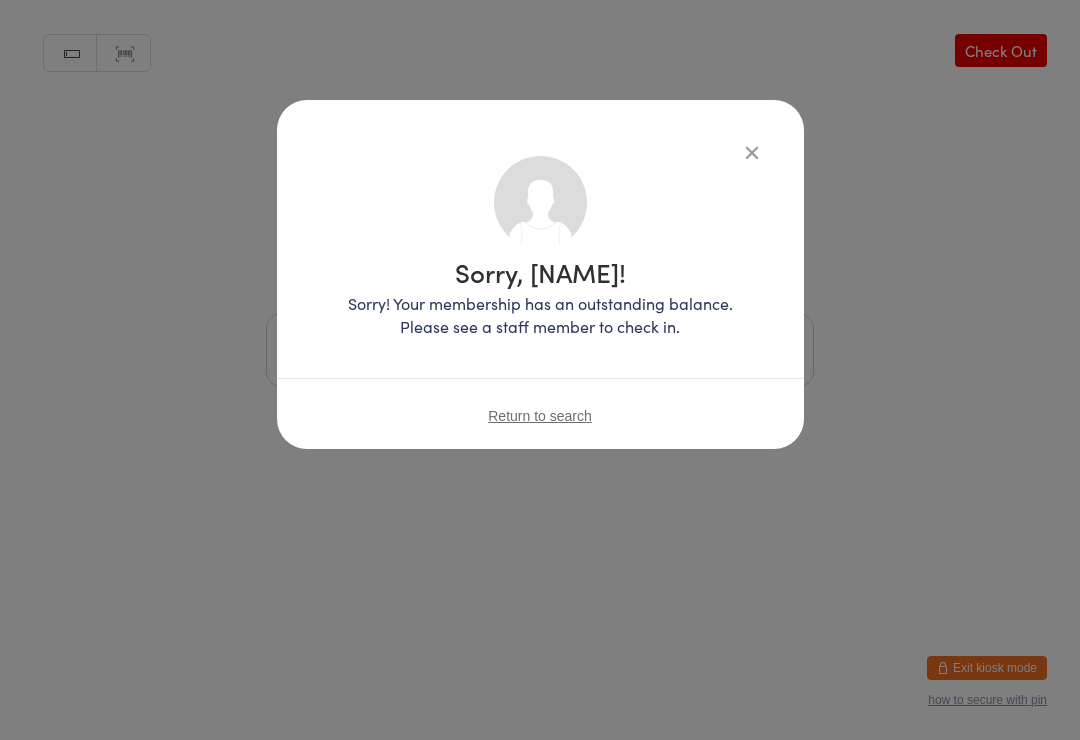 click at bounding box center [752, 152] 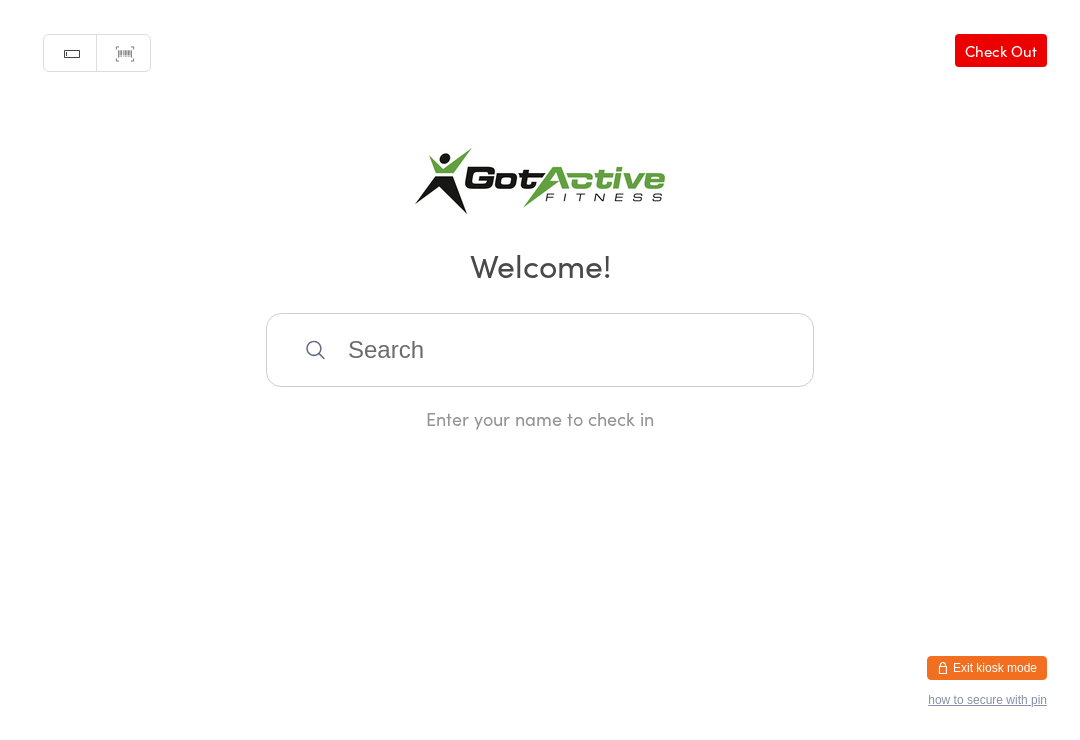click at bounding box center (540, 350) 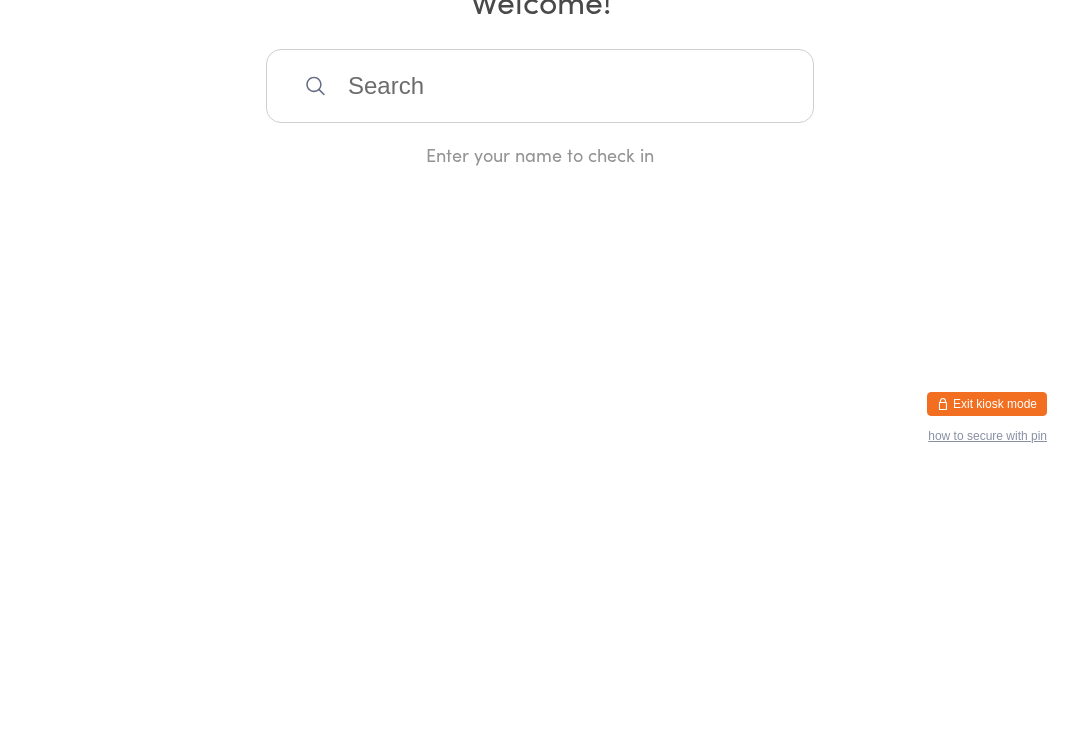 scroll, scrollTop: 0, scrollLeft: 0, axis: both 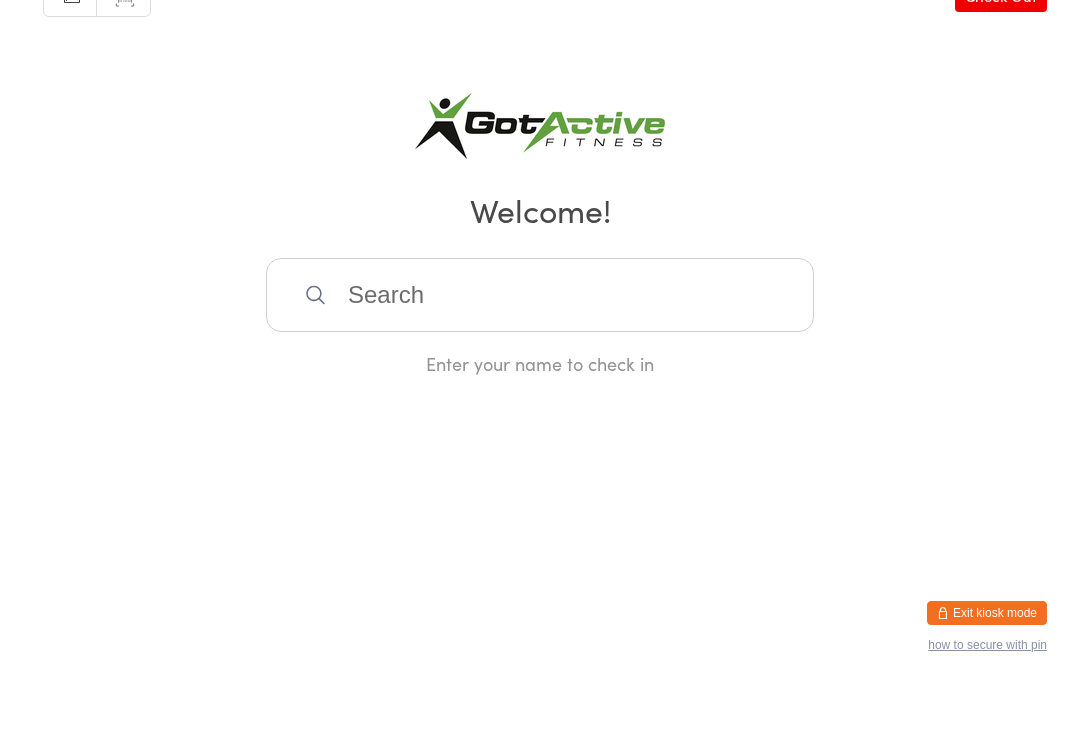 click on "Exit kiosk mode" at bounding box center (987, 668) 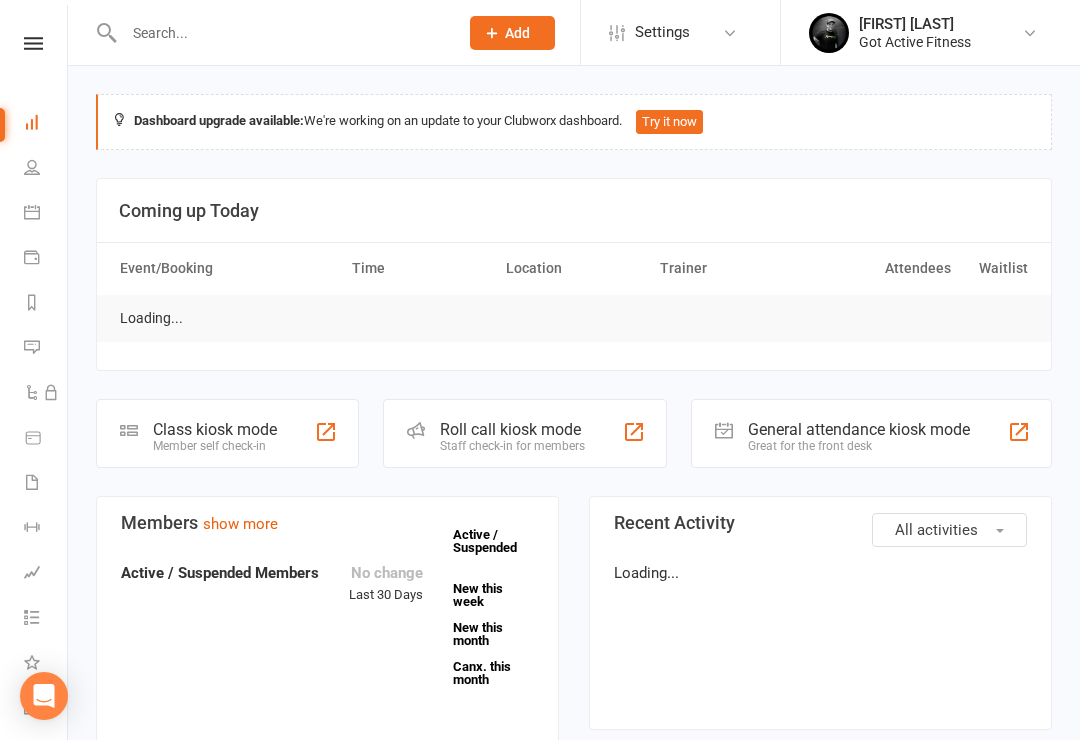 scroll, scrollTop: 0, scrollLeft: 0, axis: both 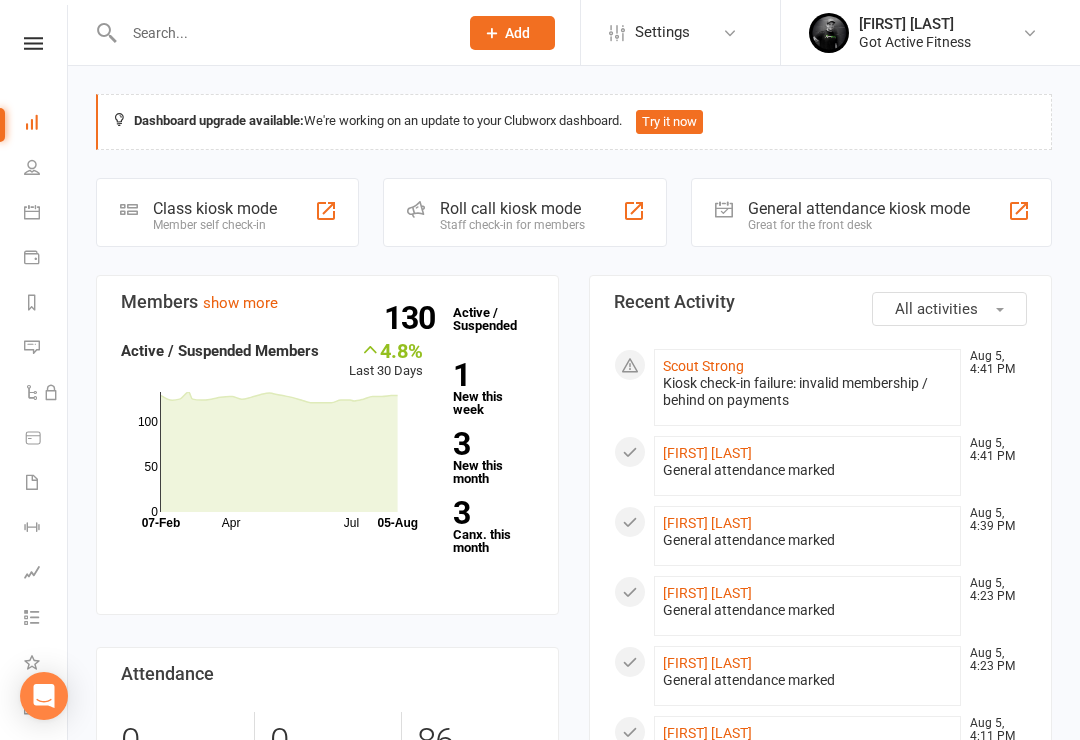 click on "Scout Strong Aug 5, 4:41 PM Kiosk check-in failure: invalid membership / behind on payments" 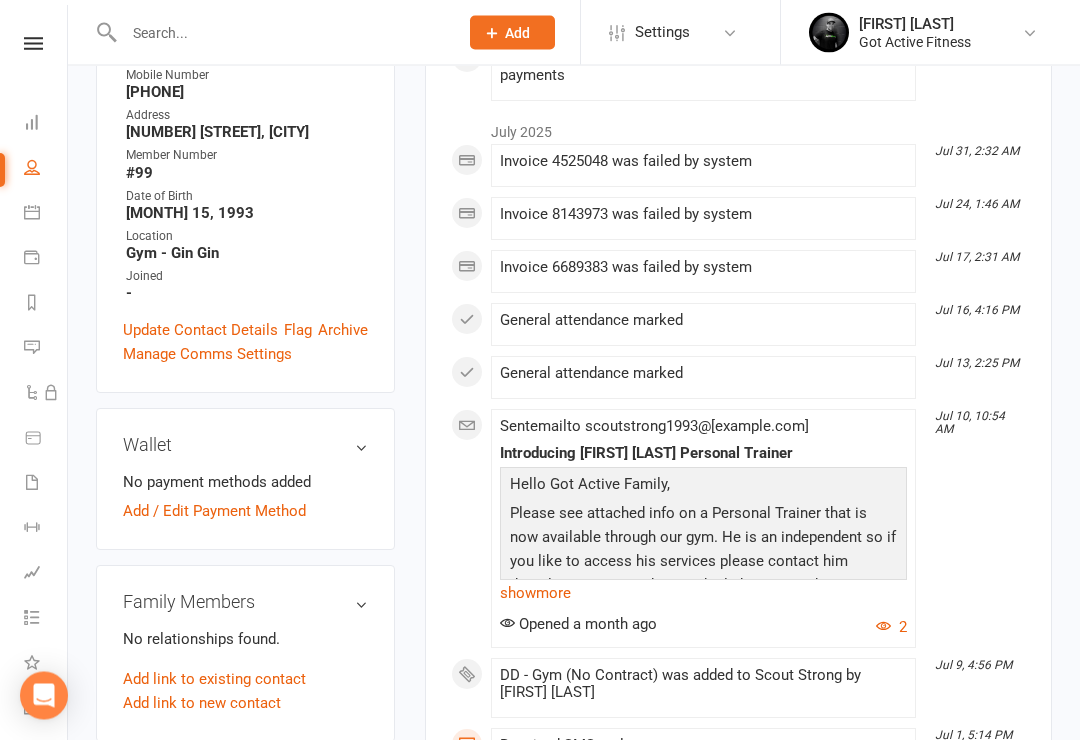 scroll, scrollTop: 391, scrollLeft: 0, axis: vertical 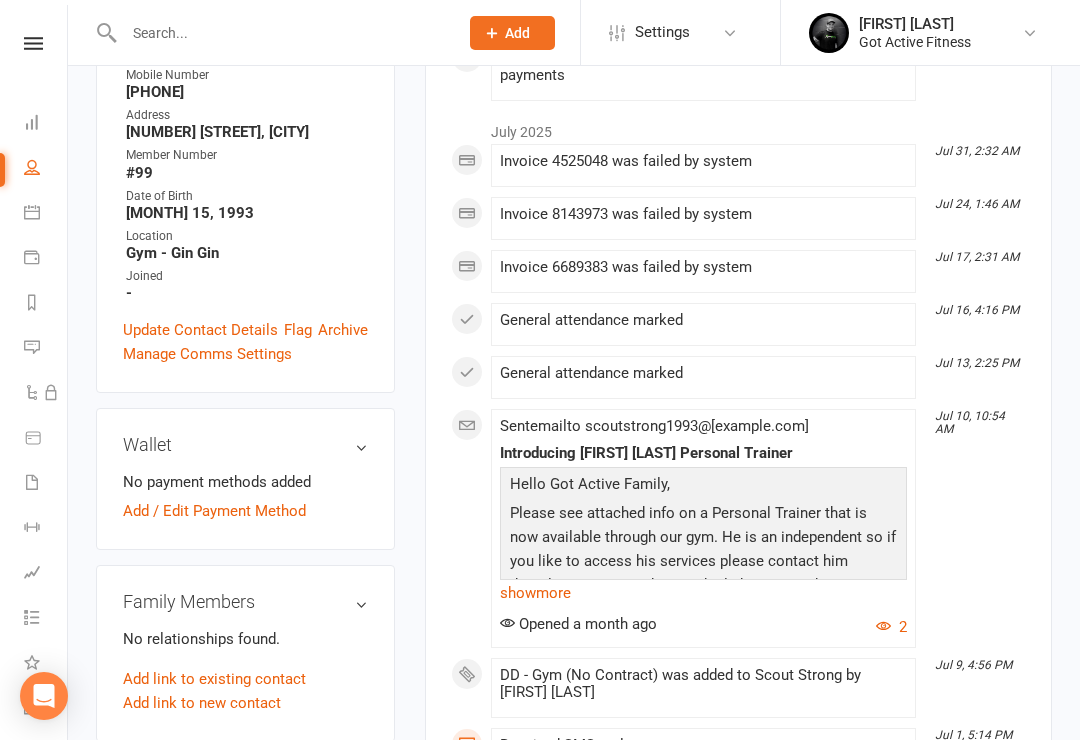click on "Wallet" at bounding box center (245, 445) 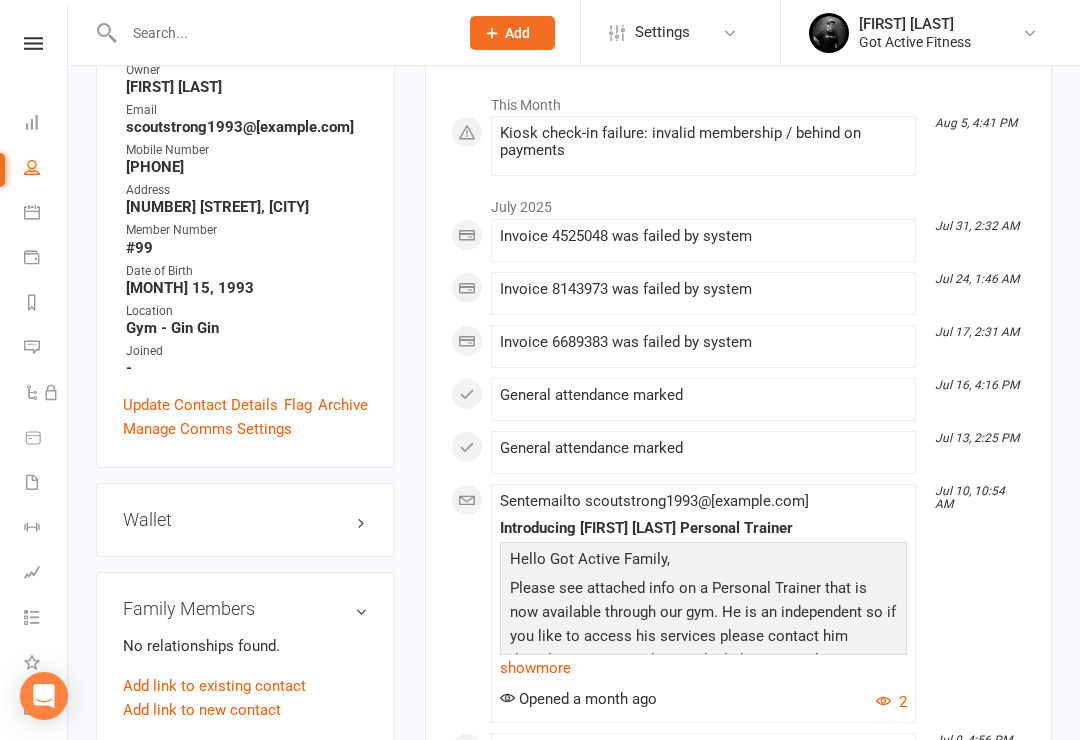 scroll, scrollTop: 317, scrollLeft: 0, axis: vertical 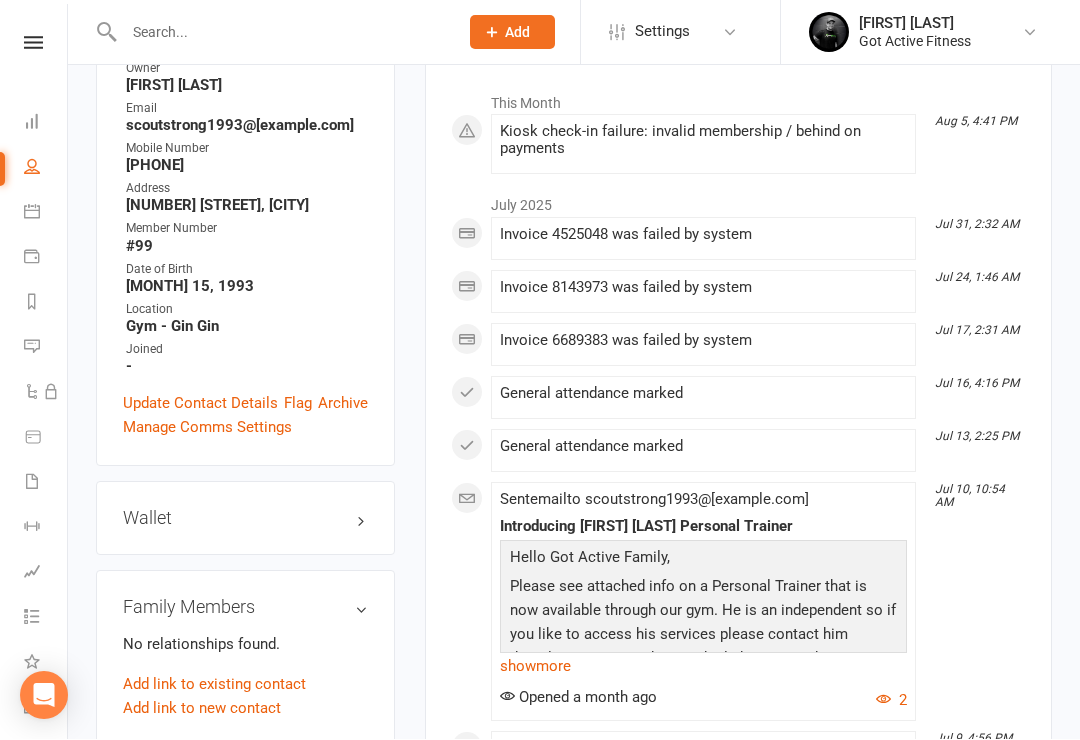 click on "Wallet" at bounding box center [245, 519] 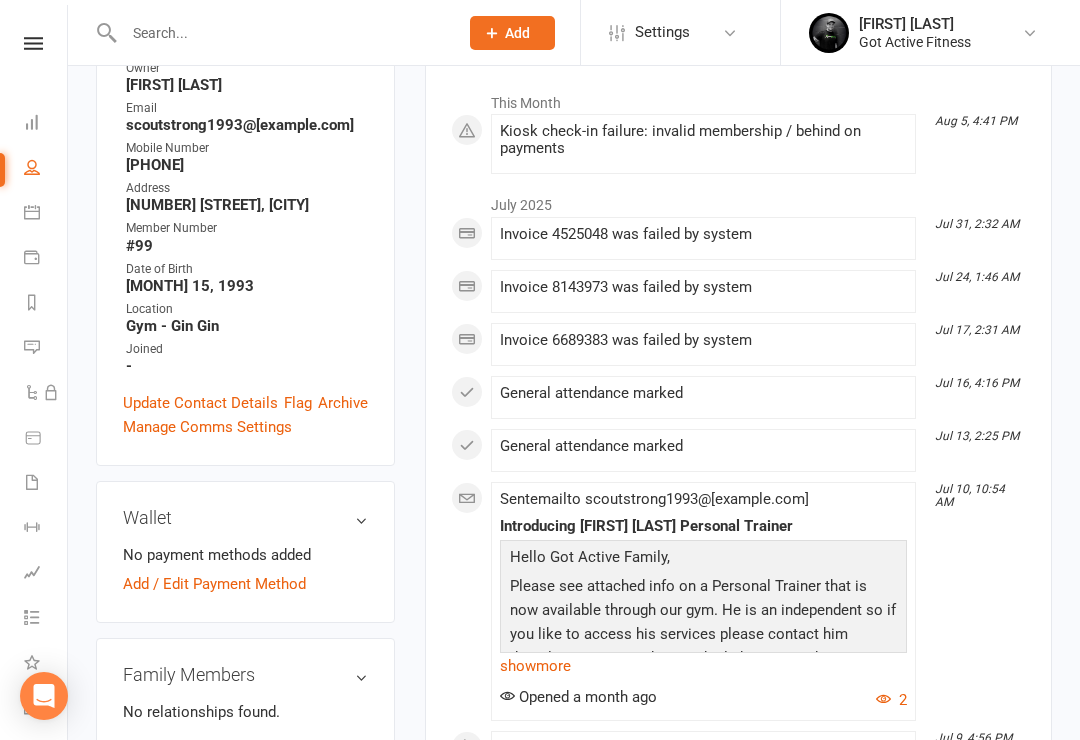 click on "Introducing David Coates Personal Trainer" at bounding box center (703, 526) 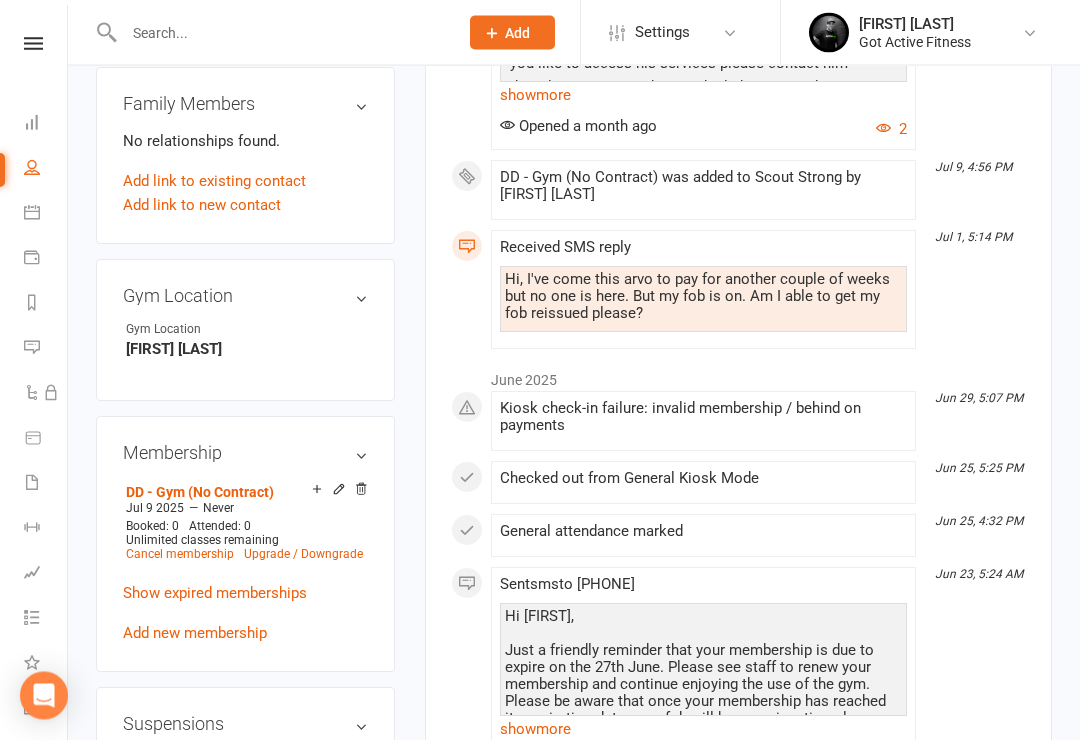 scroll, scrollTop: 889, scrollLeft: 0, axis: vertical 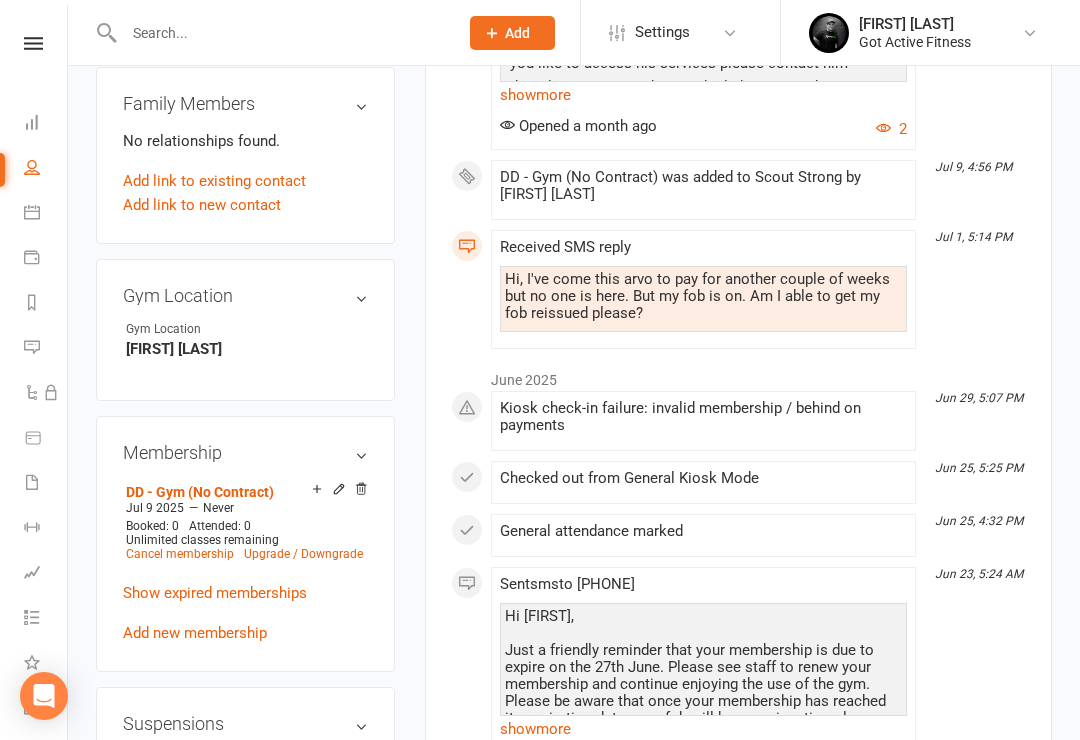 click on "DD - Gym (No Contract) Jul 9 2025 — Never Booked: 0 Attended: 0 Unlimited classes remaining   Cancel membership Upgrade / Downgrade" at bounding box center [244, 521] 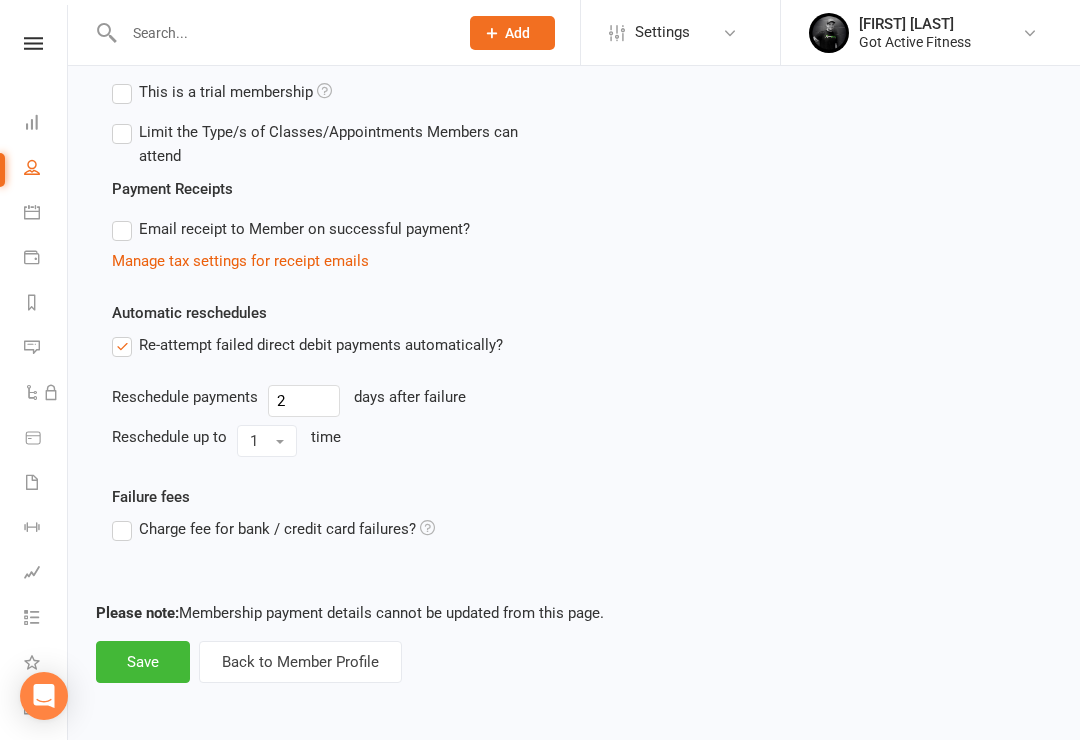 scroll, scrollTop: 0, scrollLeft: 0, axis: both 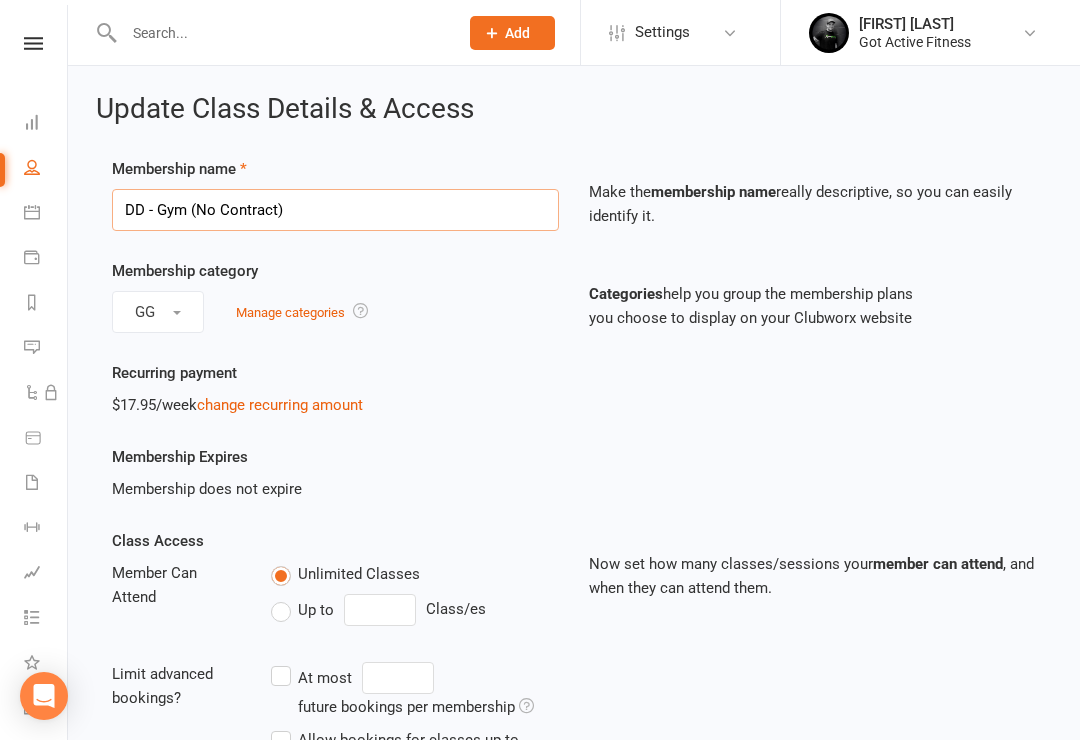 click on "DD - Gym (No Contract)" at bounding box center (335, 210) 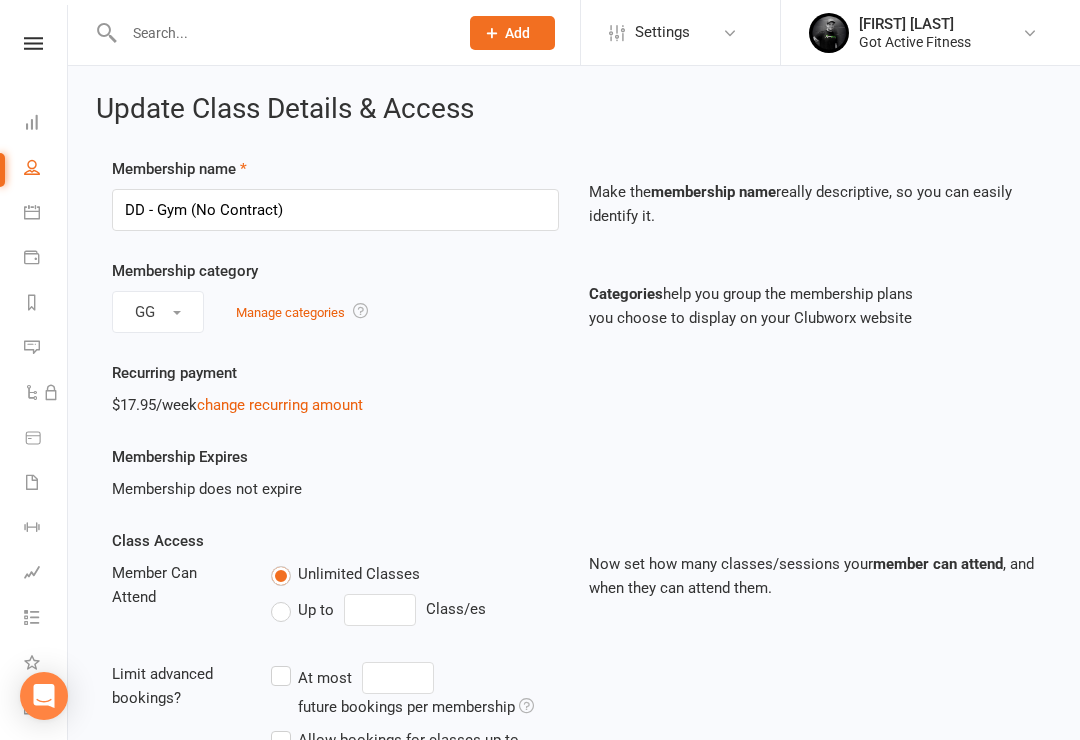 click on "Recurring payment $17.95/week  change recurring amount" at bounding box center [574, 403] 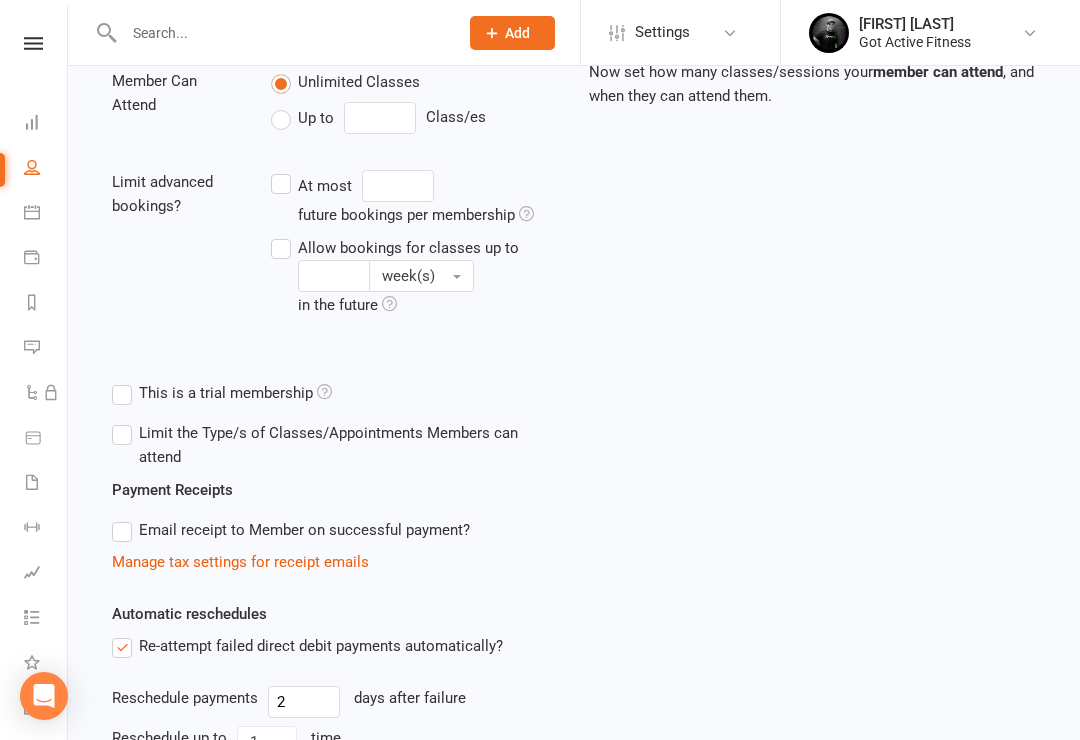 scroll, scrollTop: 0, scrollLeft: 0, axis: both 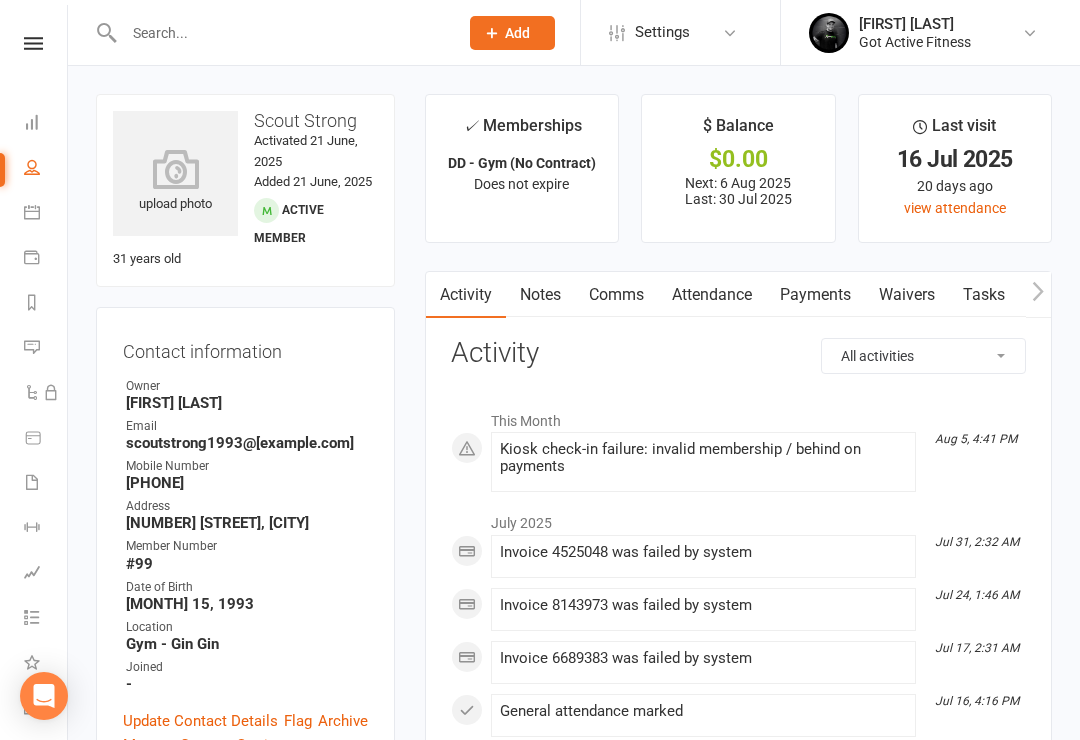 click on "Comms" at bounding box center [616, 295] 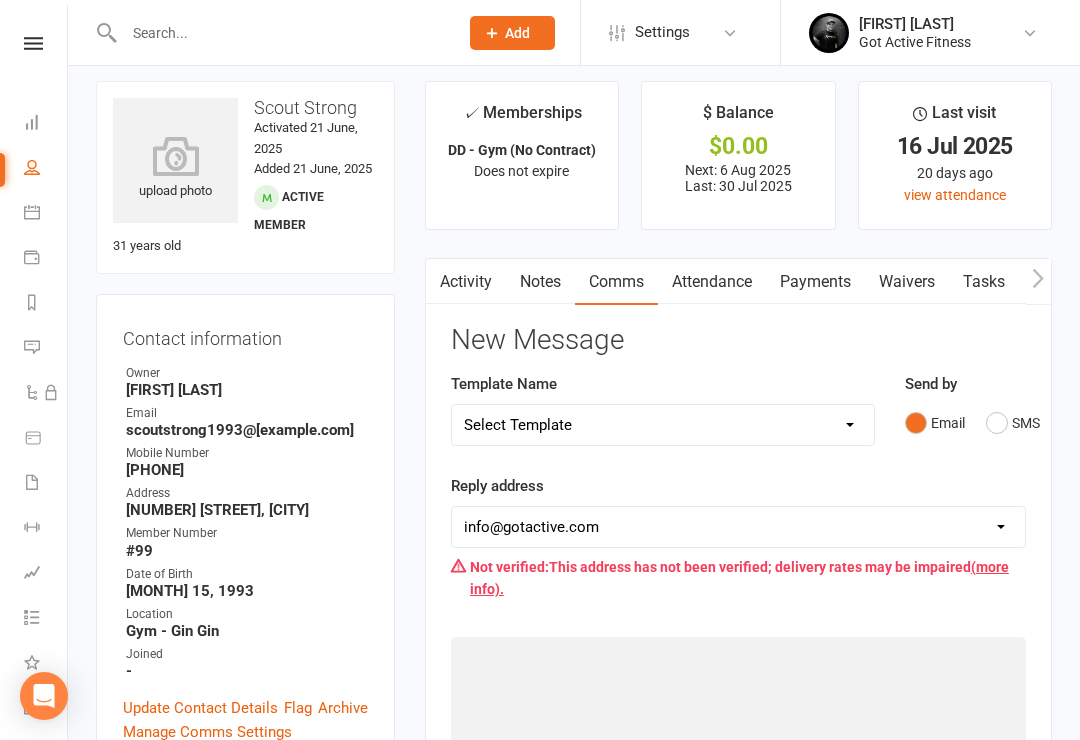 scroll, scrollTop: 0, scrollLeft: 0, axis: both 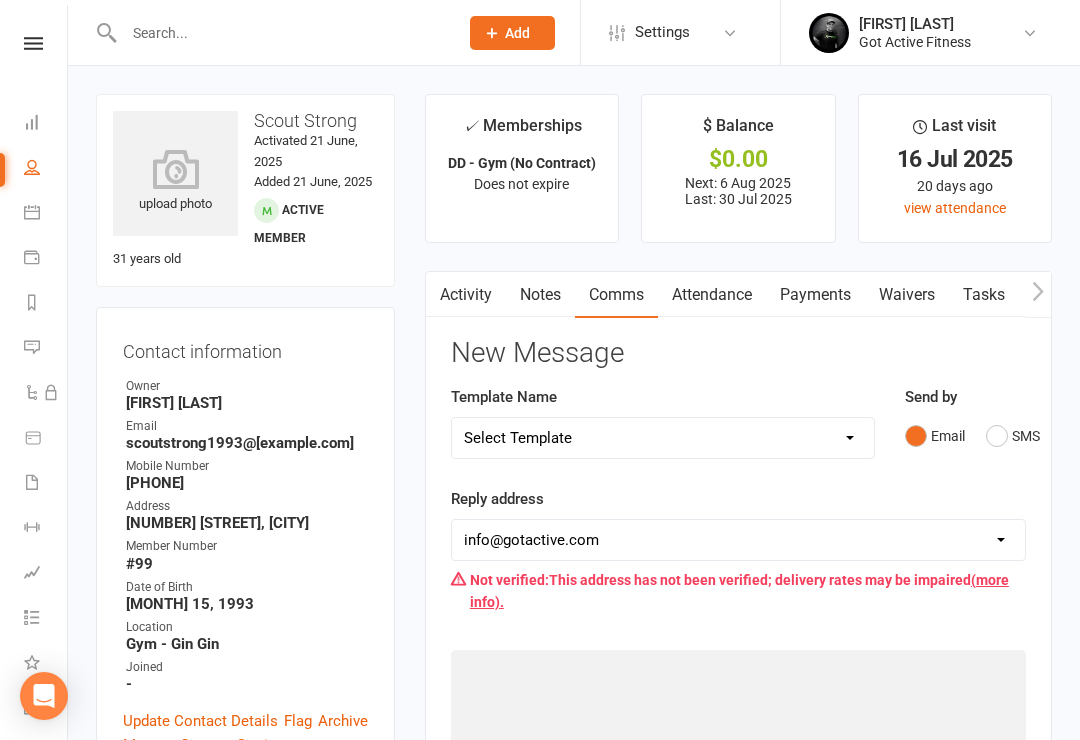 click on "Activity" at bounding box center (466, 295) 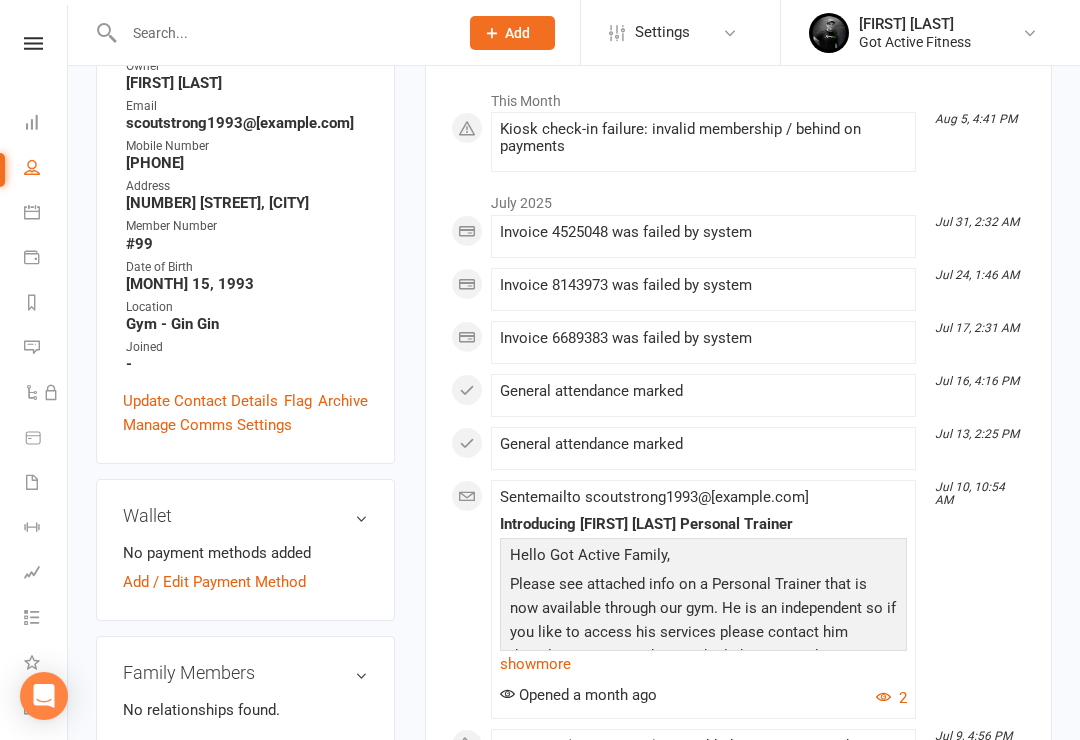 scroll, scrollTop: 0, scrollLeft: 0, axis: both 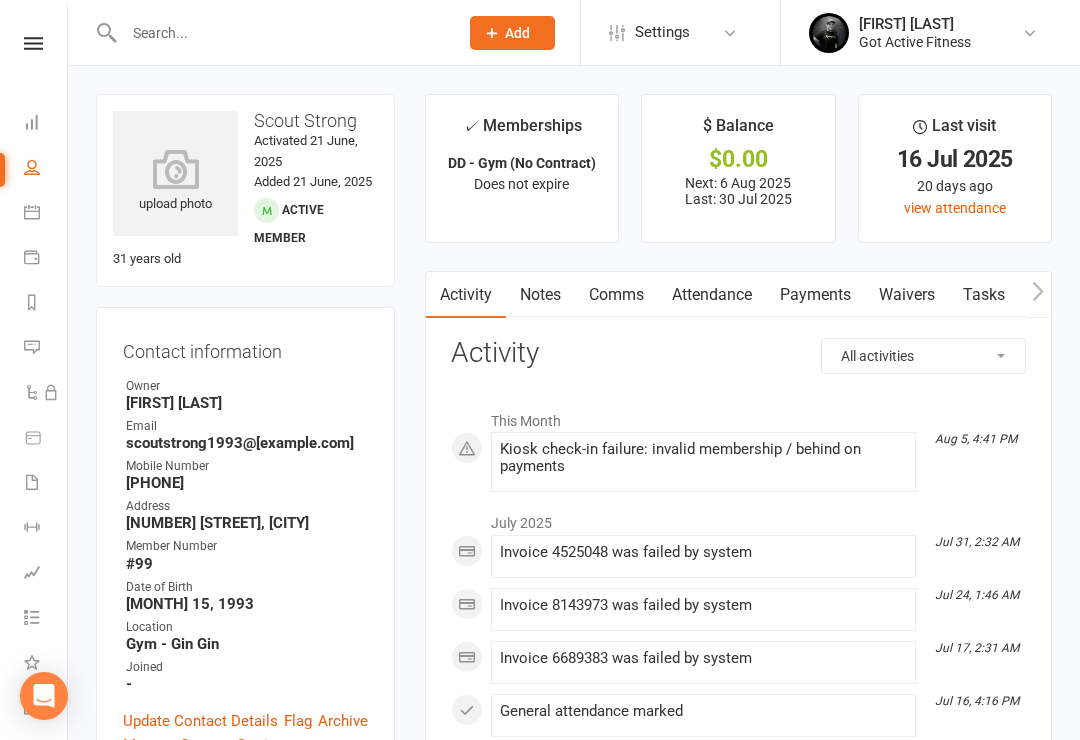 click at bounding box center (32, 122) 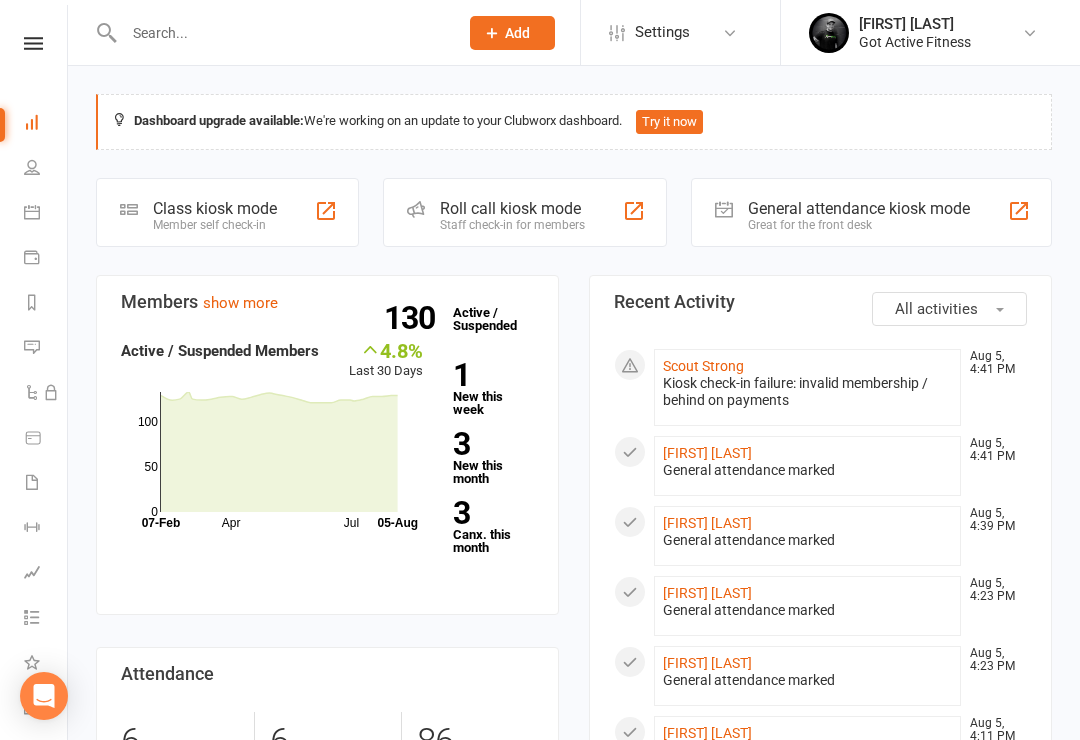 click 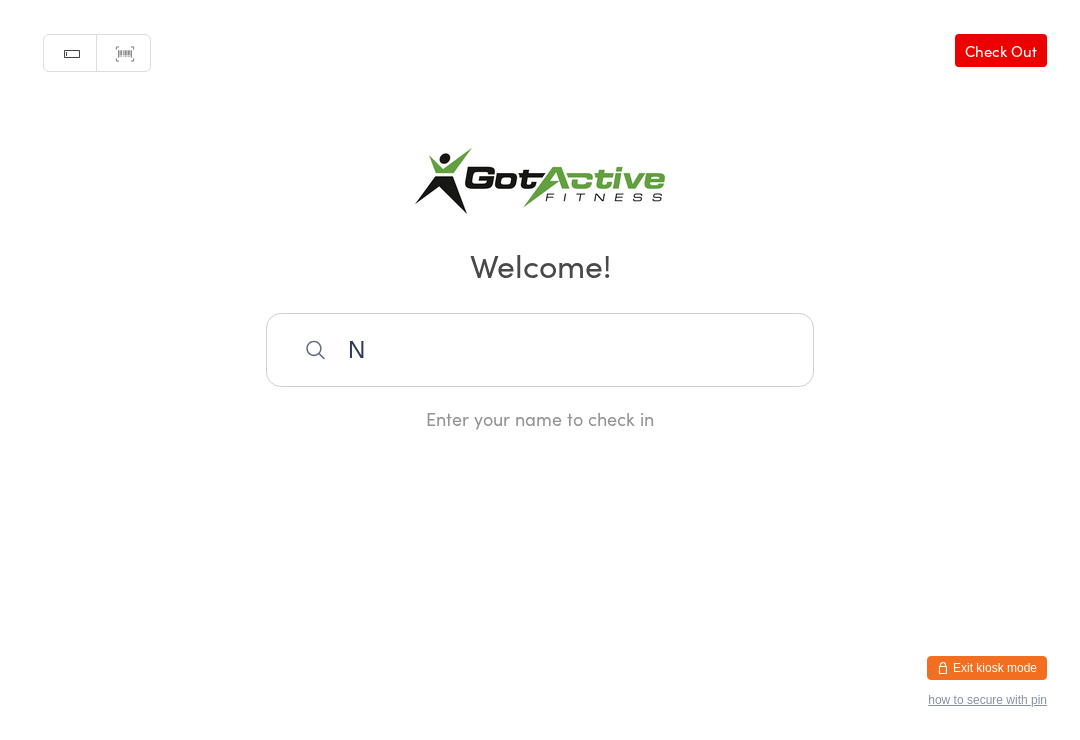 scroll, scrollTop: 0, scrollLeft: 0, axis: both 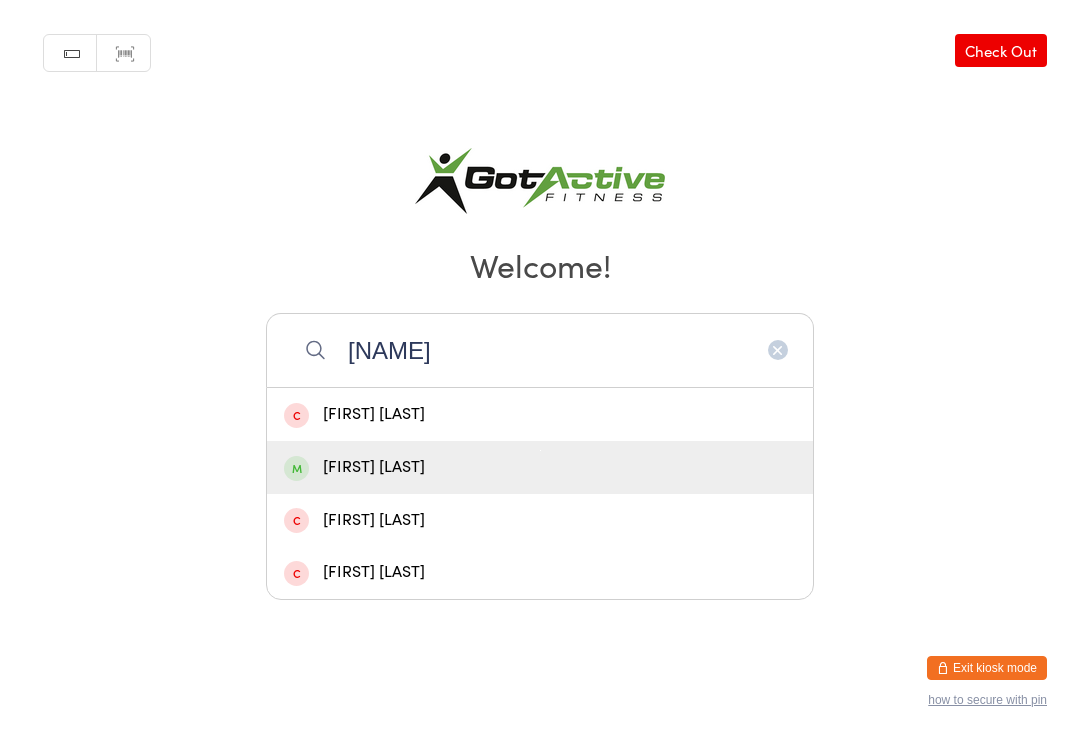 type on "[NAME]" 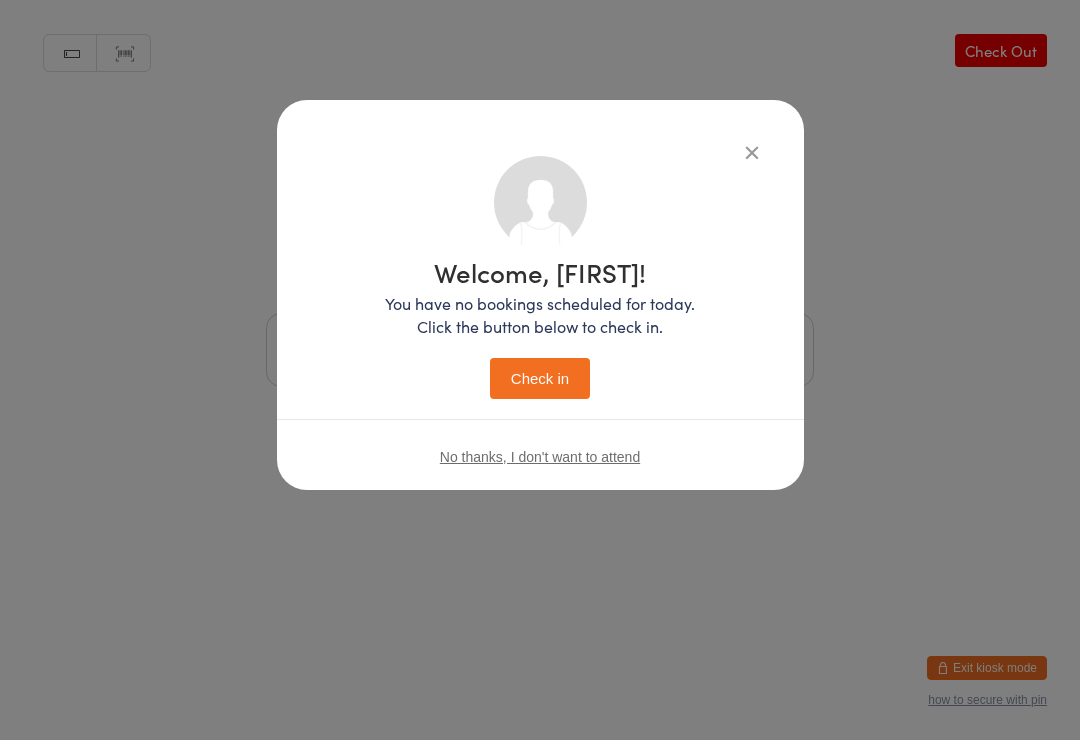 click on "Check in" at bounding box center [540, 378] 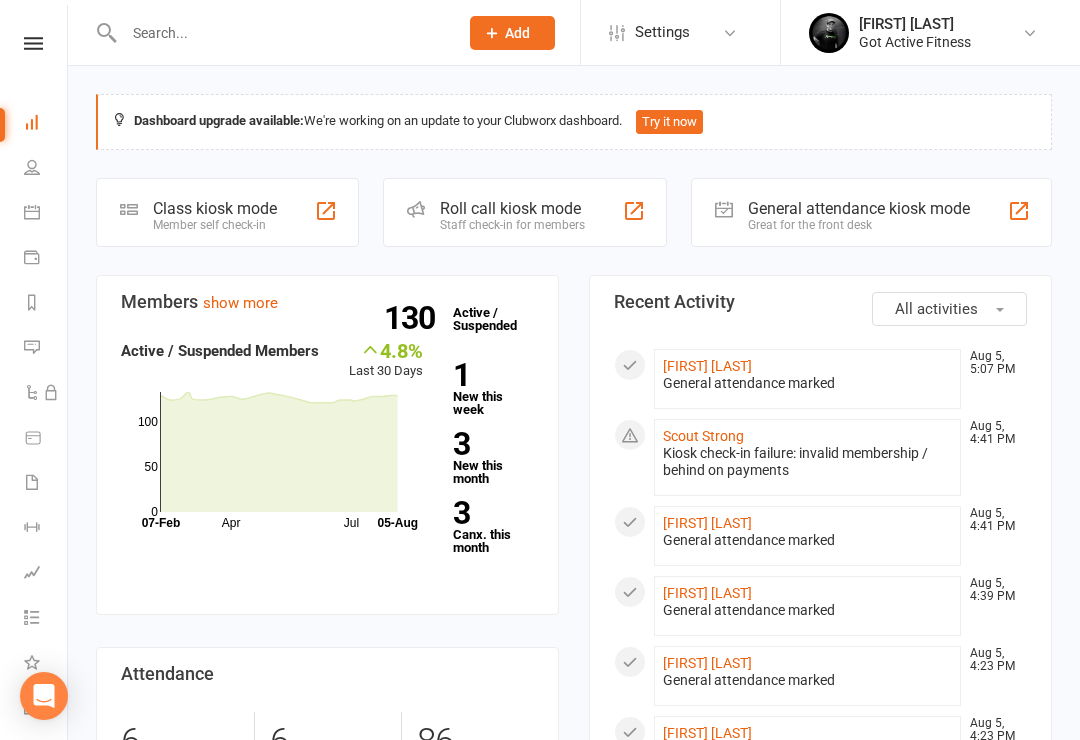 scroll, scrollTop: 0, scrollLeft: 0, axis: both 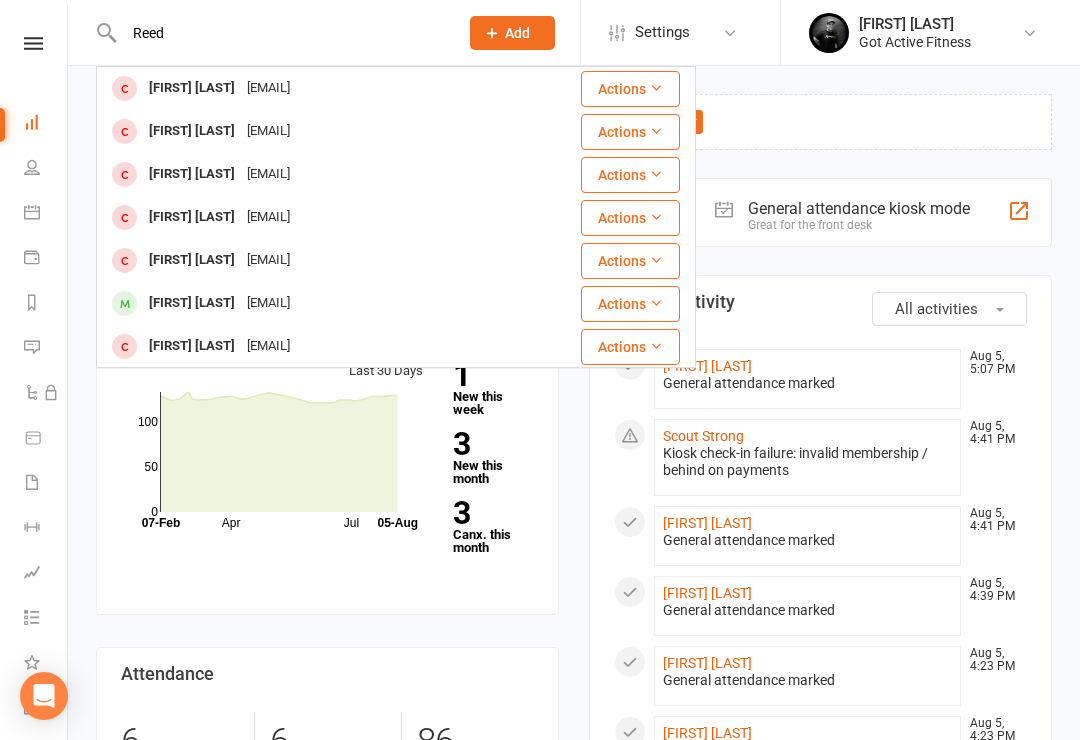 type on "Reed" 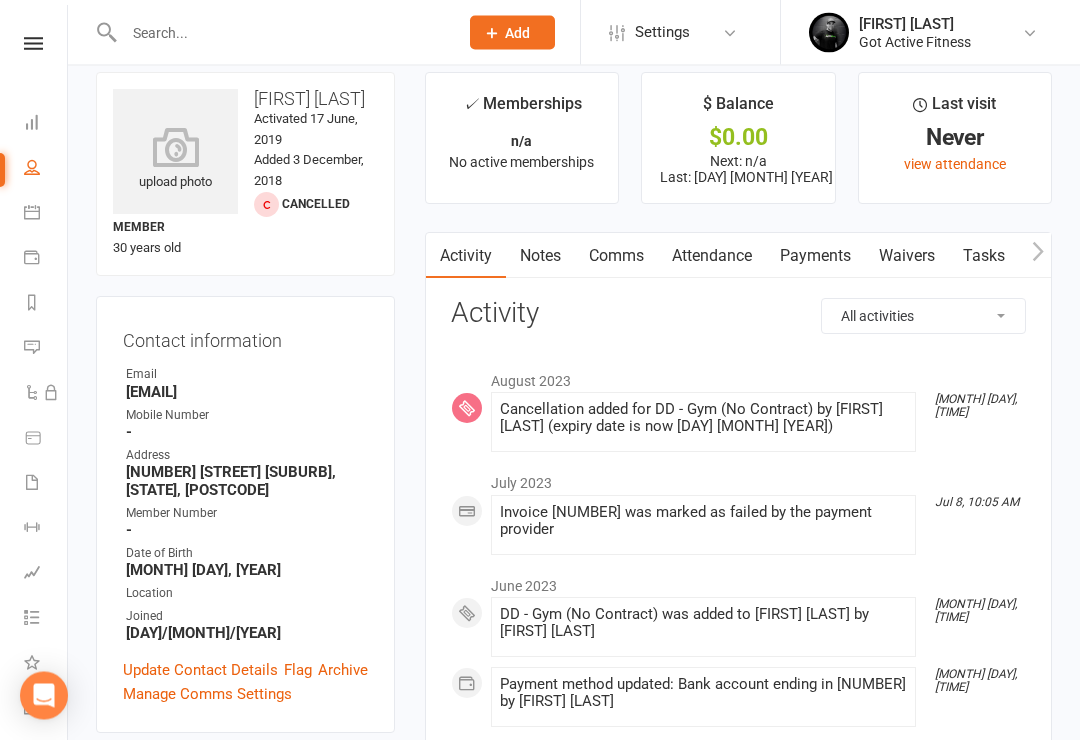 scroll, scrollTop: 25, scrollLeft: 0, axis: vertical 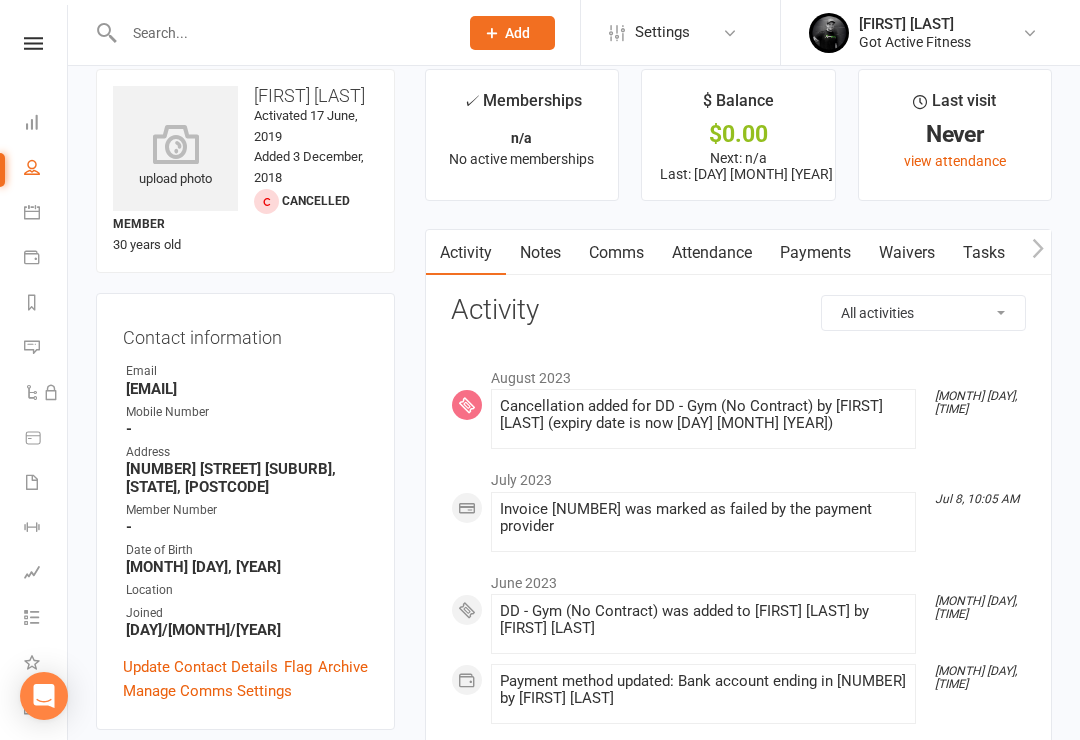 click at bounding box center (270, 32) 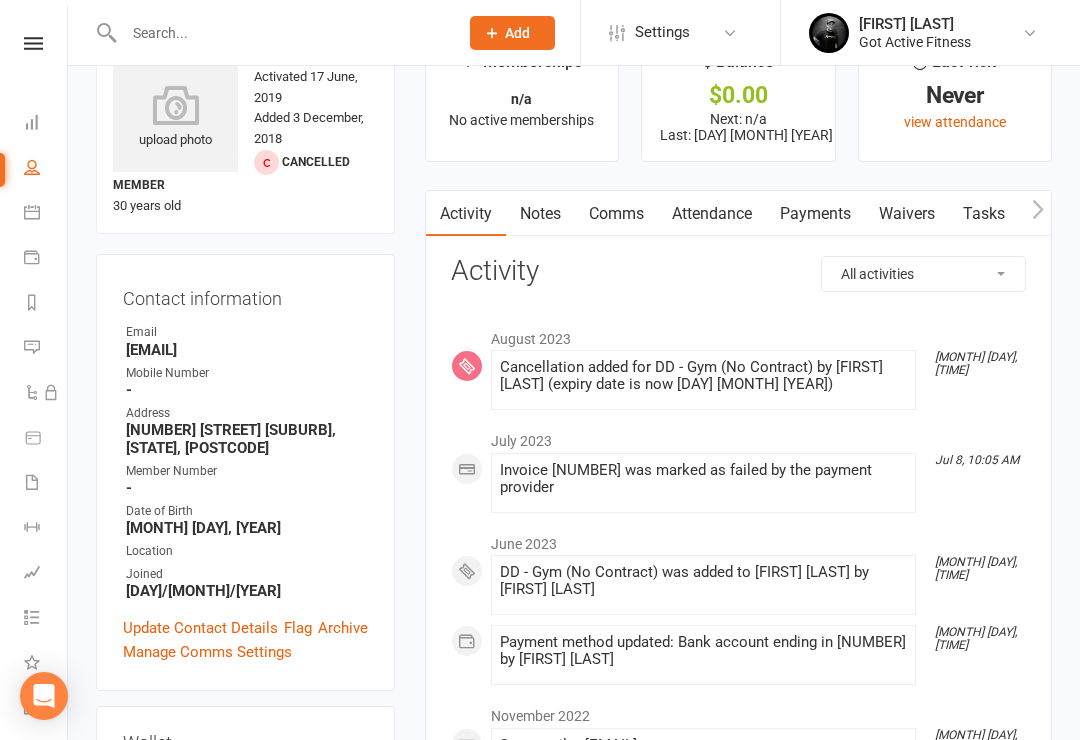 scroll, scrollTop: 0, scrollLeft: 0, axis: both 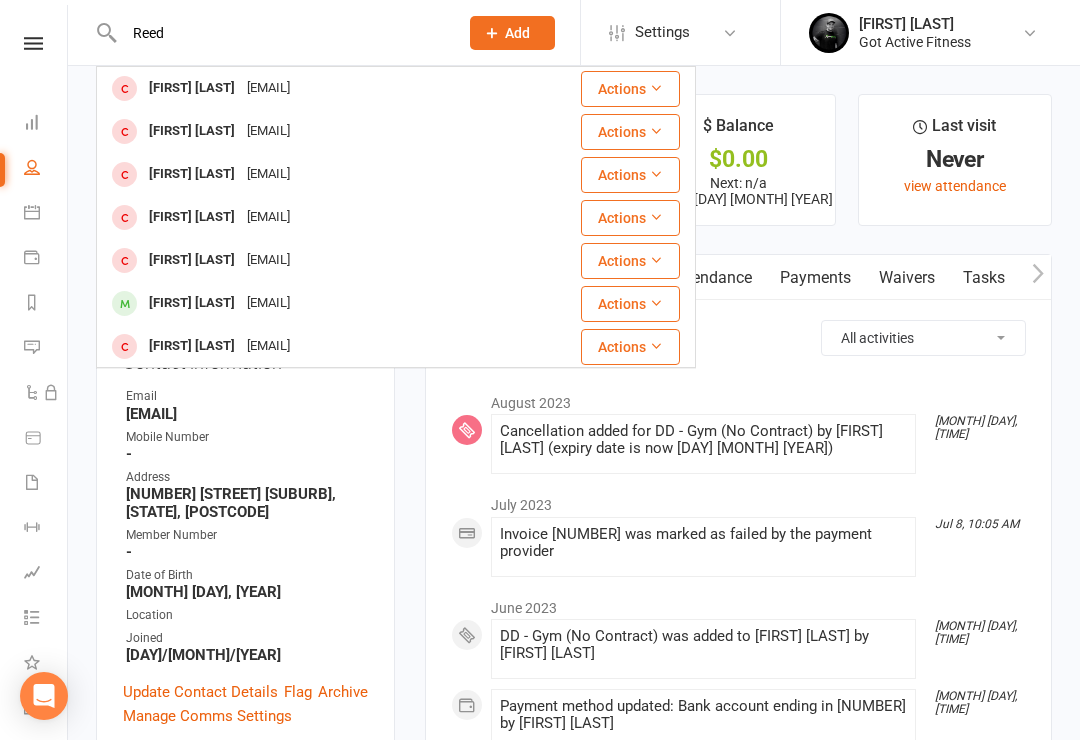 type on "Reed" 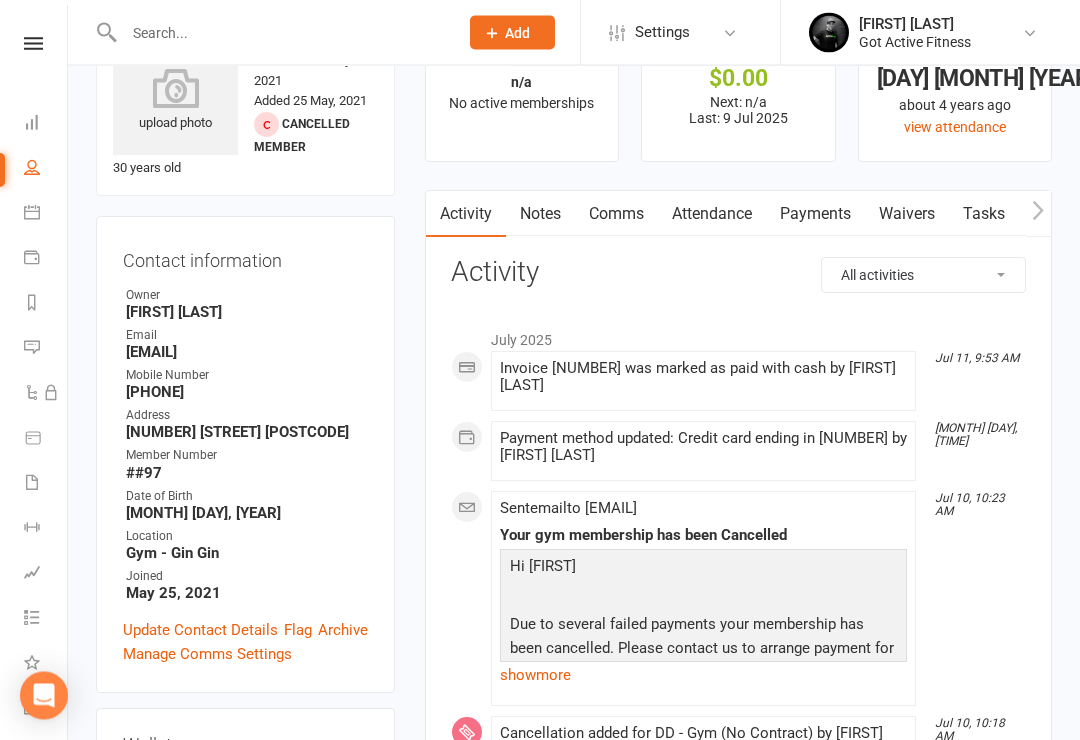 scroll, scrollTop: 76, scrollLeft: 0, axis: vertical 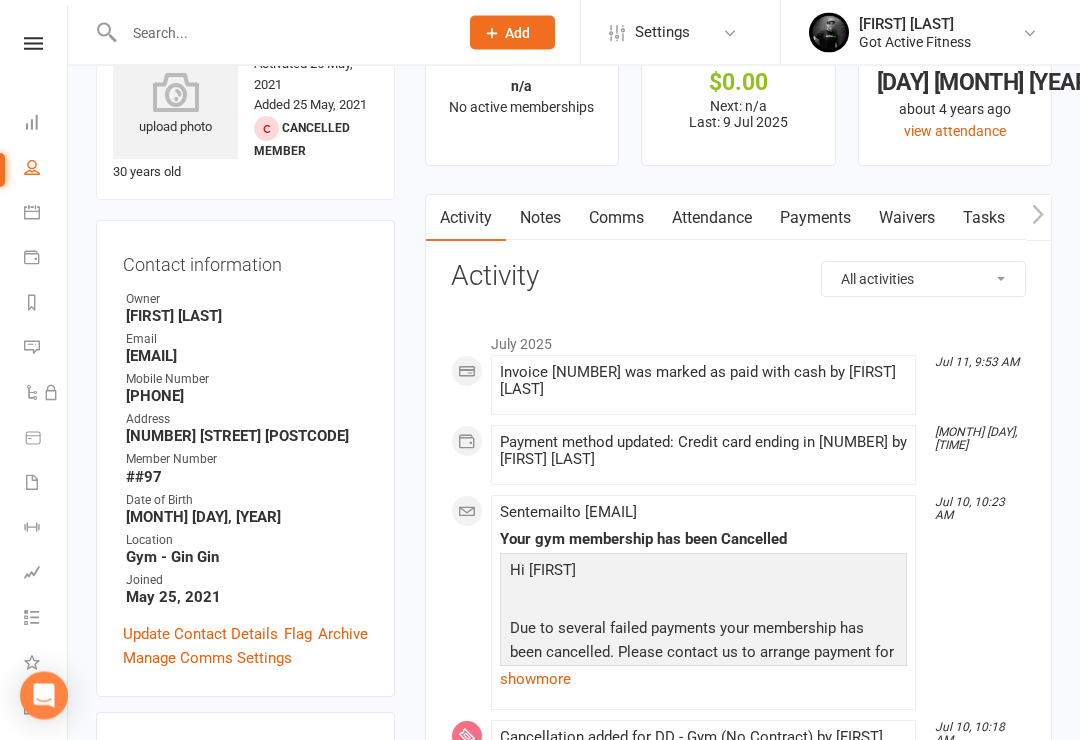 click on "Notes" at bounding box center (540, 219) 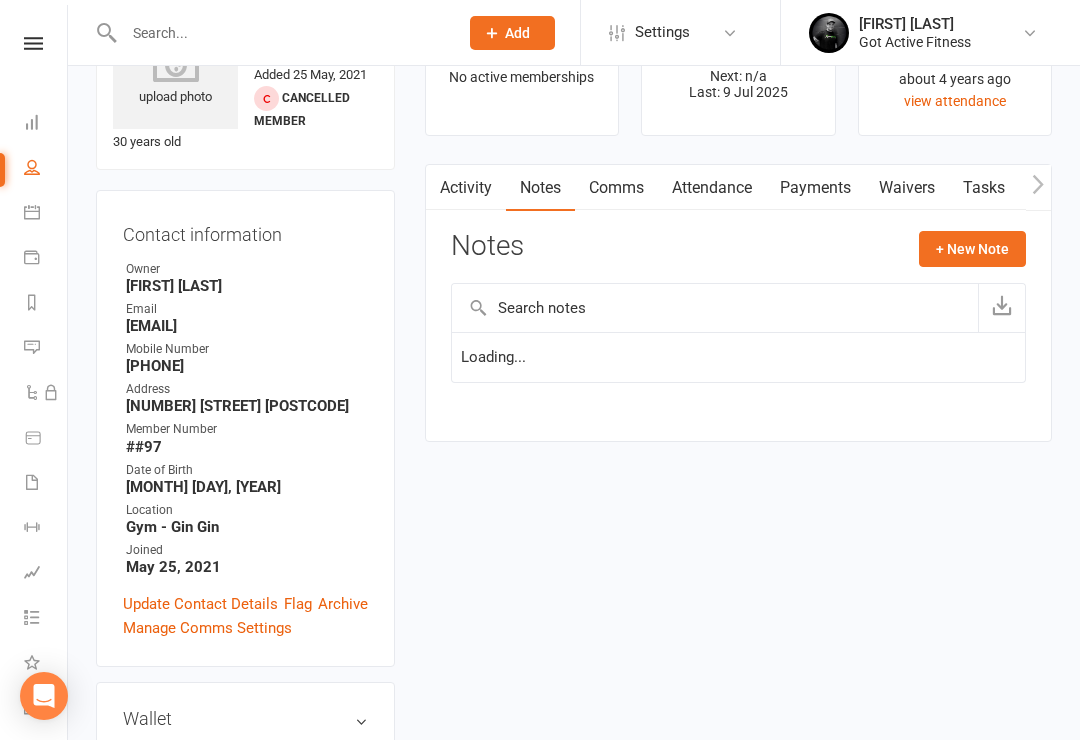 scroll, scrollTop: 108, scrollLeft: 0, axis: vertical 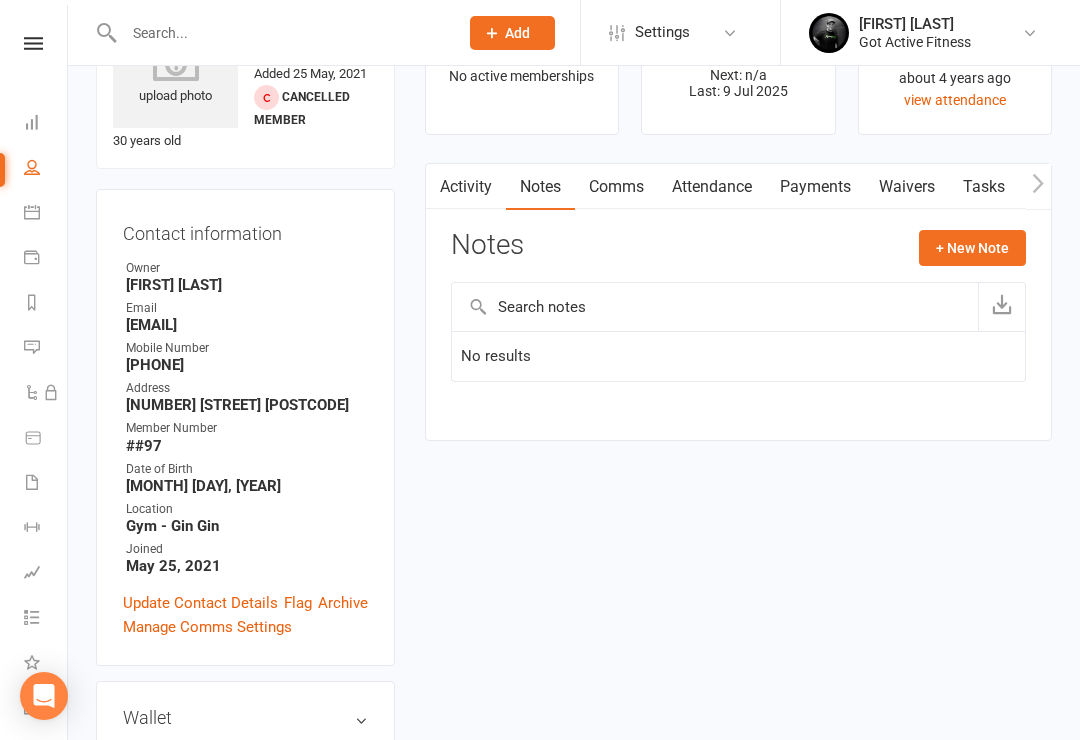 click on "Payments" at bounding box center (815, 187) 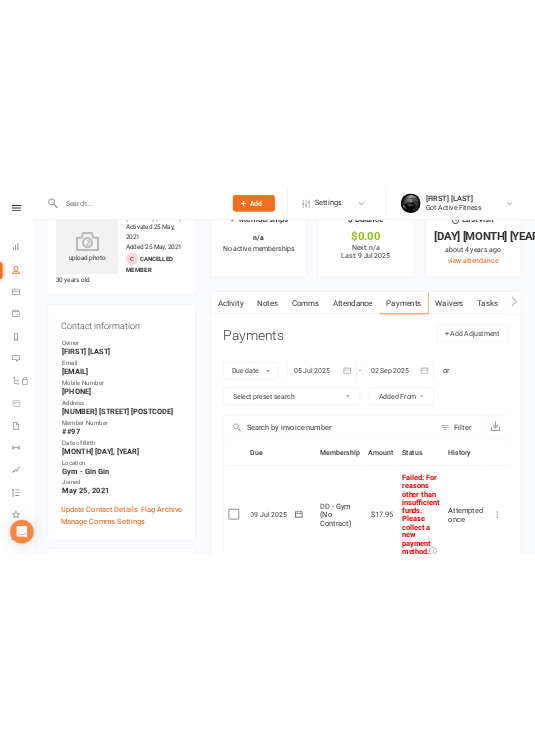 scroll, scrollTop: 0, scrollLeft: 0, axis: both 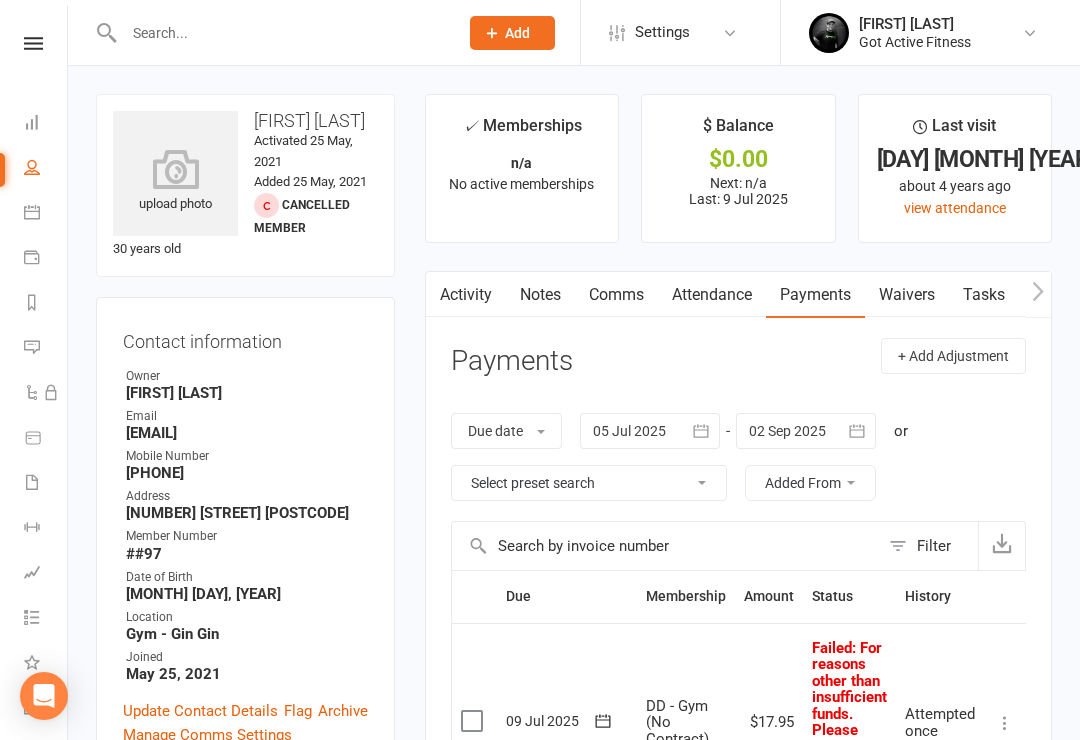 click on "Activity" at bounding box center (466, 295) 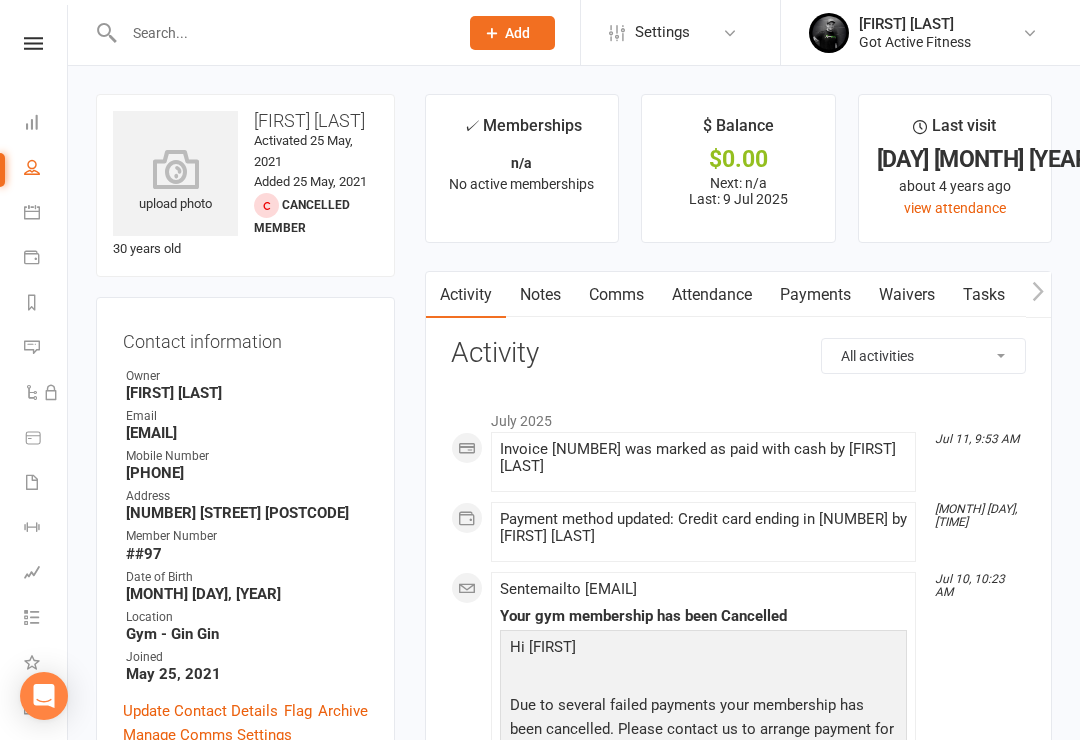 click on "Notes" at bounding box center (540, 295) 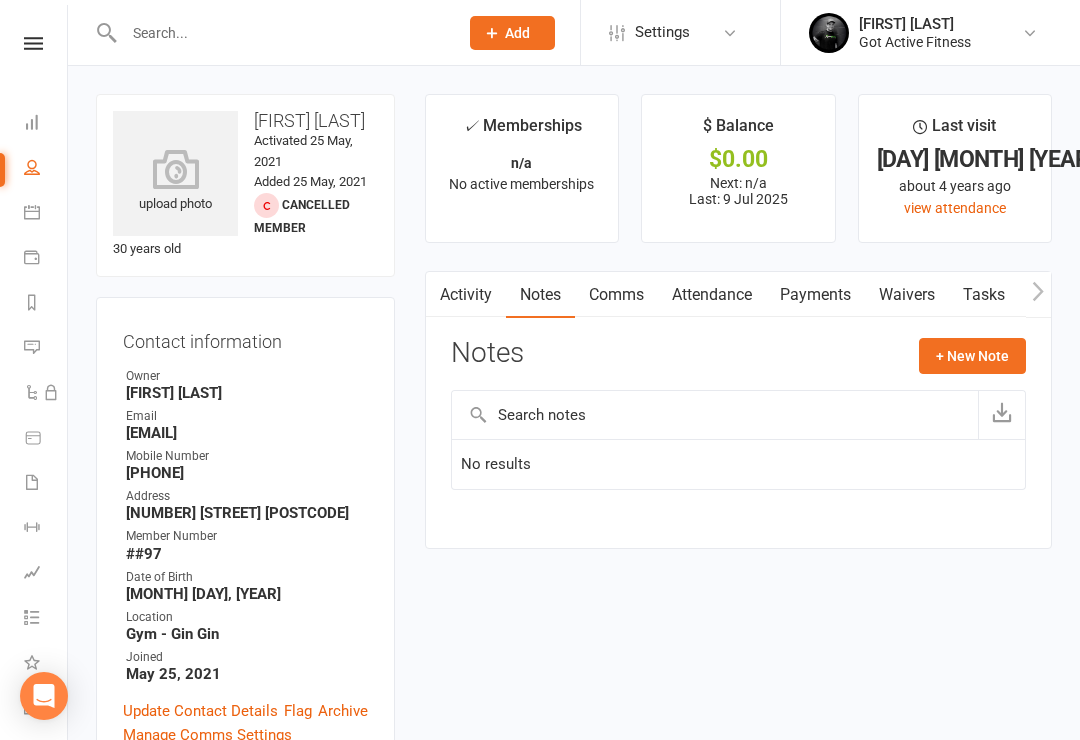 click on "+ New Note" 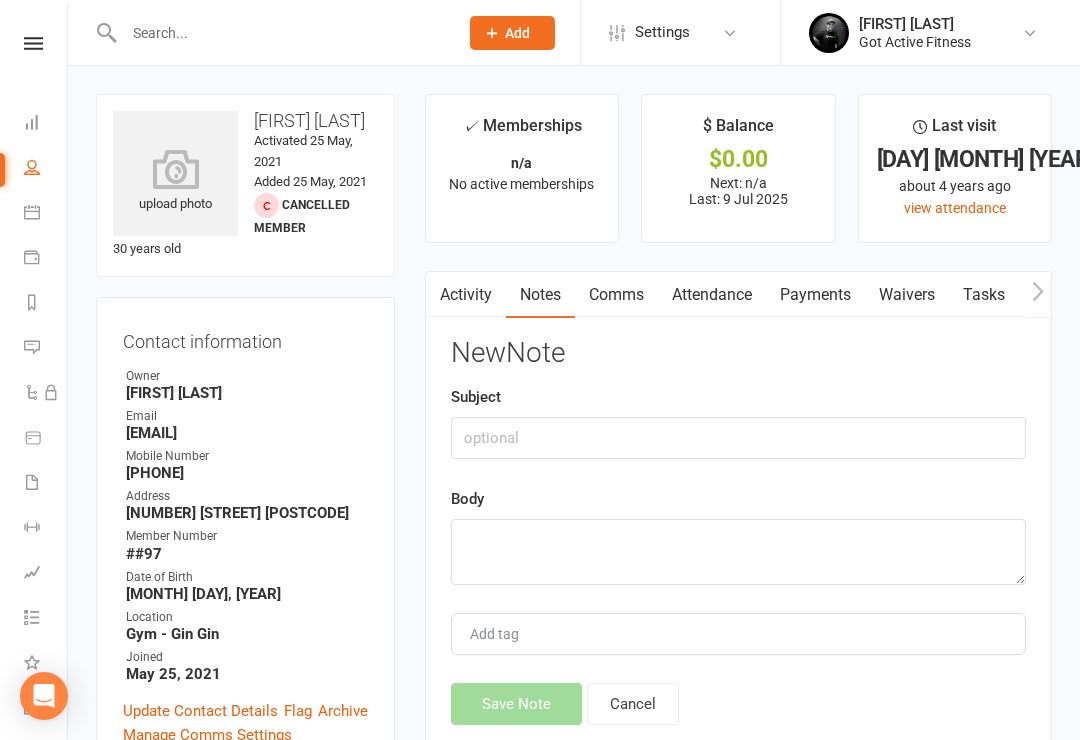 click at bounding box center (438, 294) 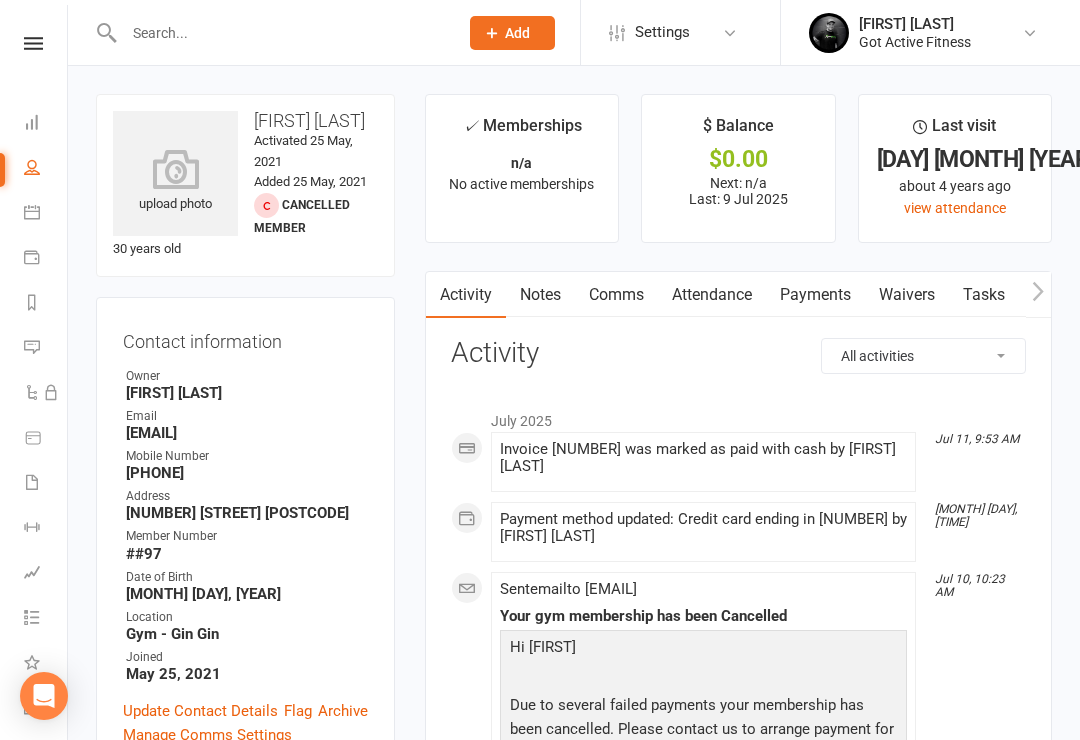 click on "Payment method updated: Credit card ending in [NUMBER] by [FIRST] [LAST]" 